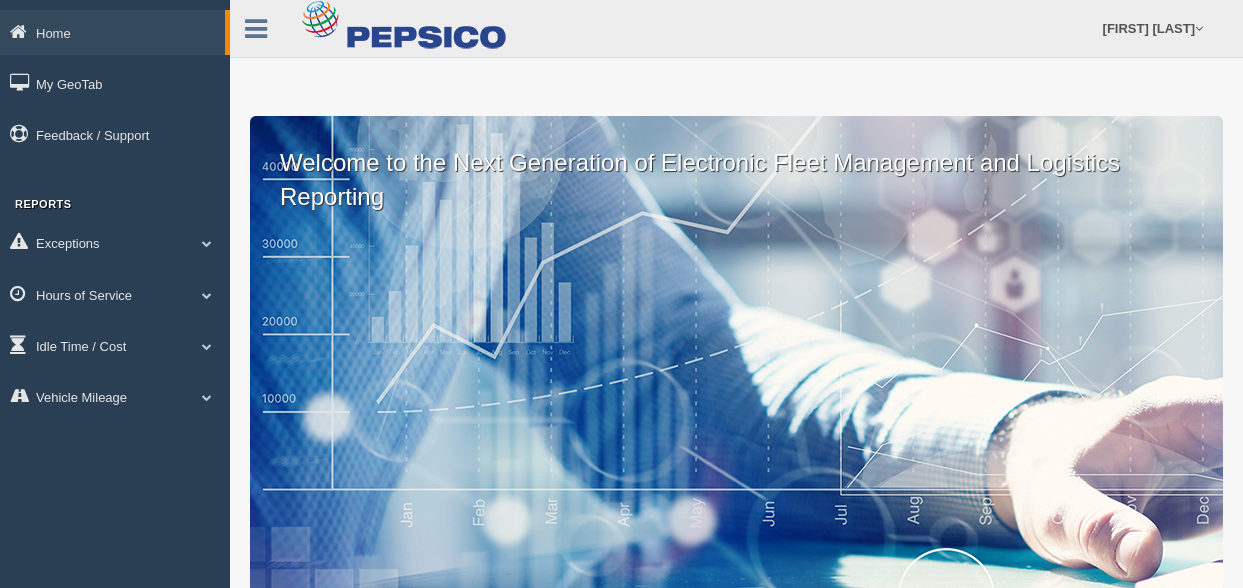 scroll, scrollTop: 0, scrollLeft: 0, axis: both 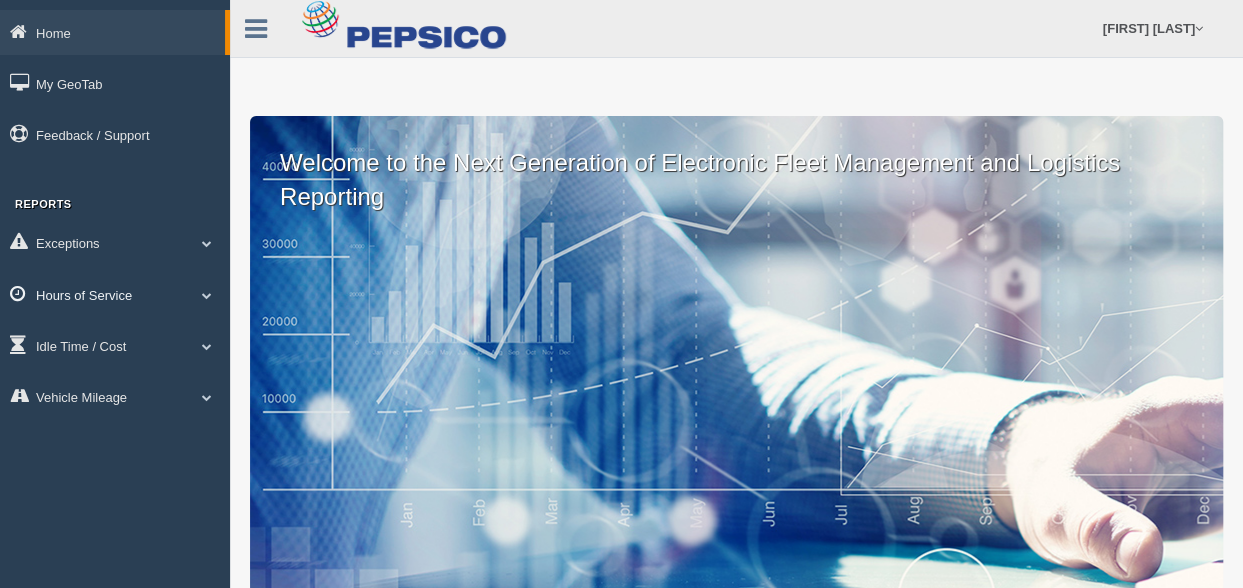 click at bounding box center [207, 243] 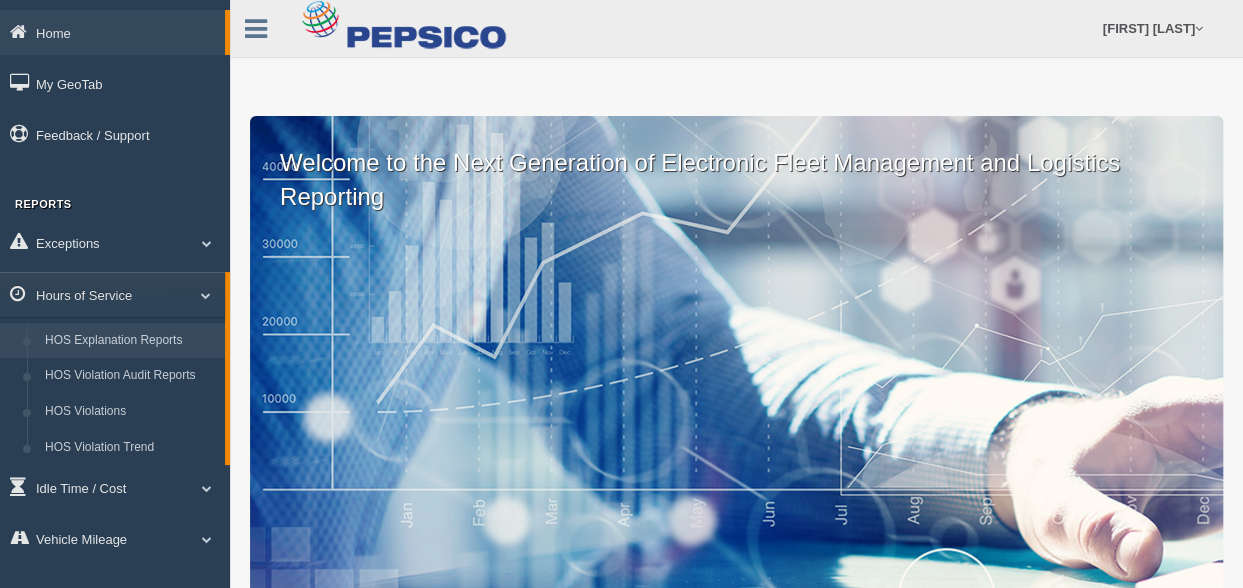 click on "HOS Explanation Reports" at bounding box center [130, 341] 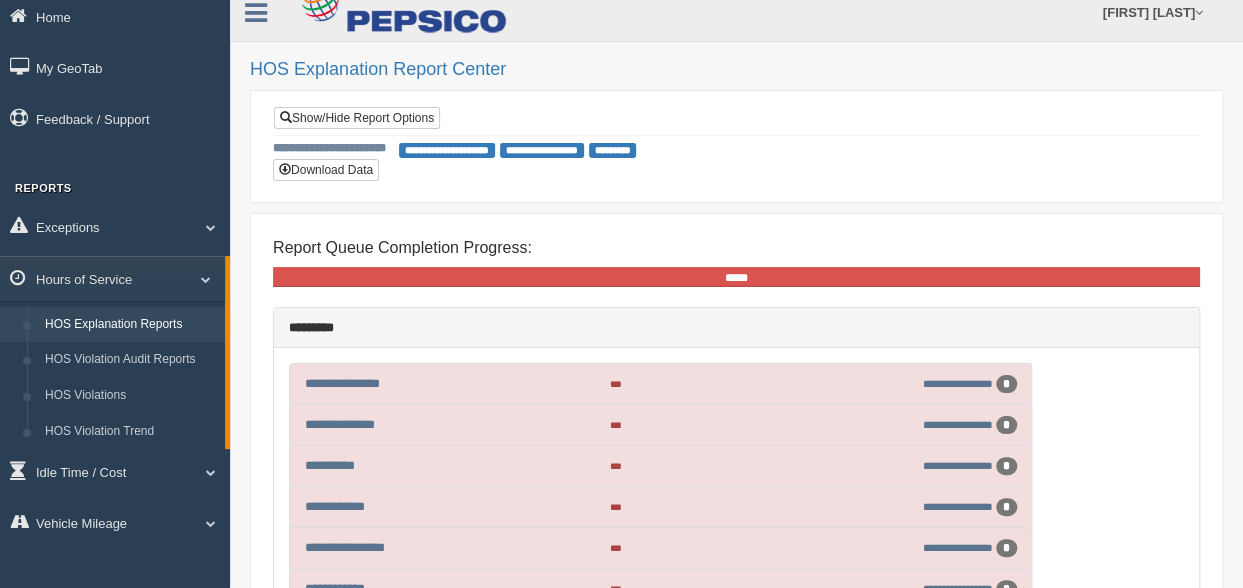scroll, scrollTop: 0, scrollLeft: 0, axis: both 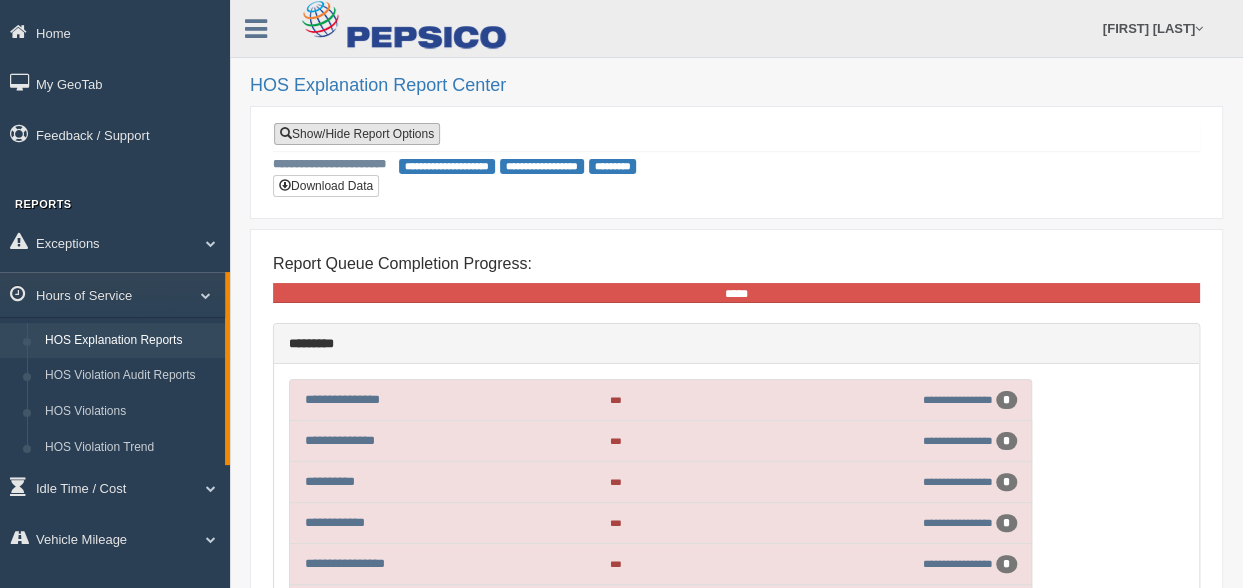 click on "Show/Hide Report Options" at bounding box center [357, 134] 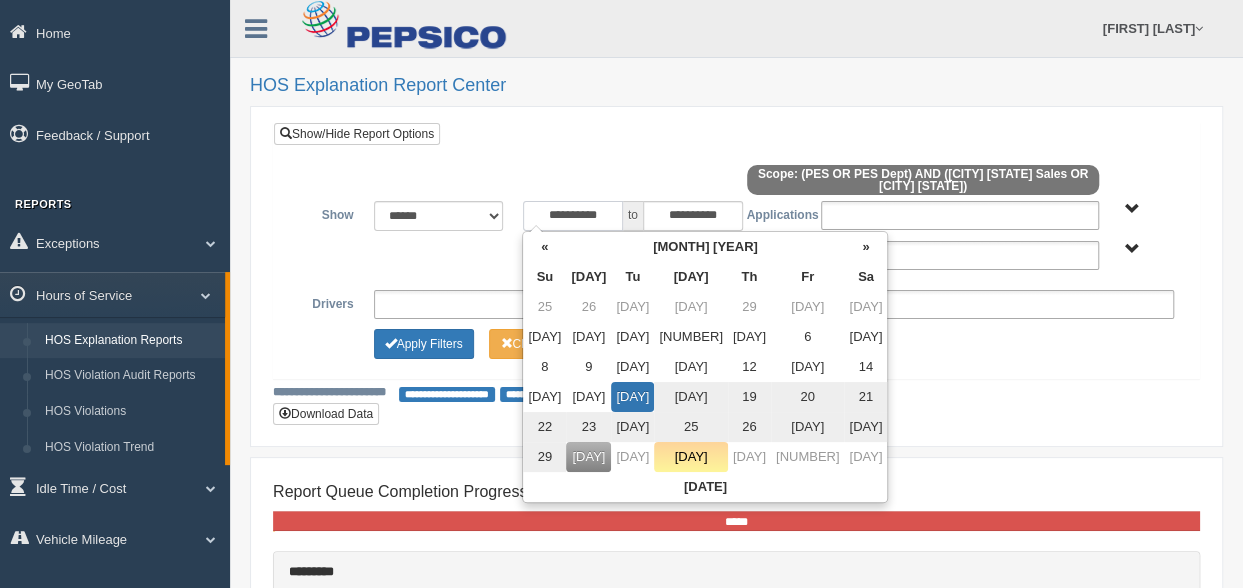 click on "**********" at bounding box center [573, 216] 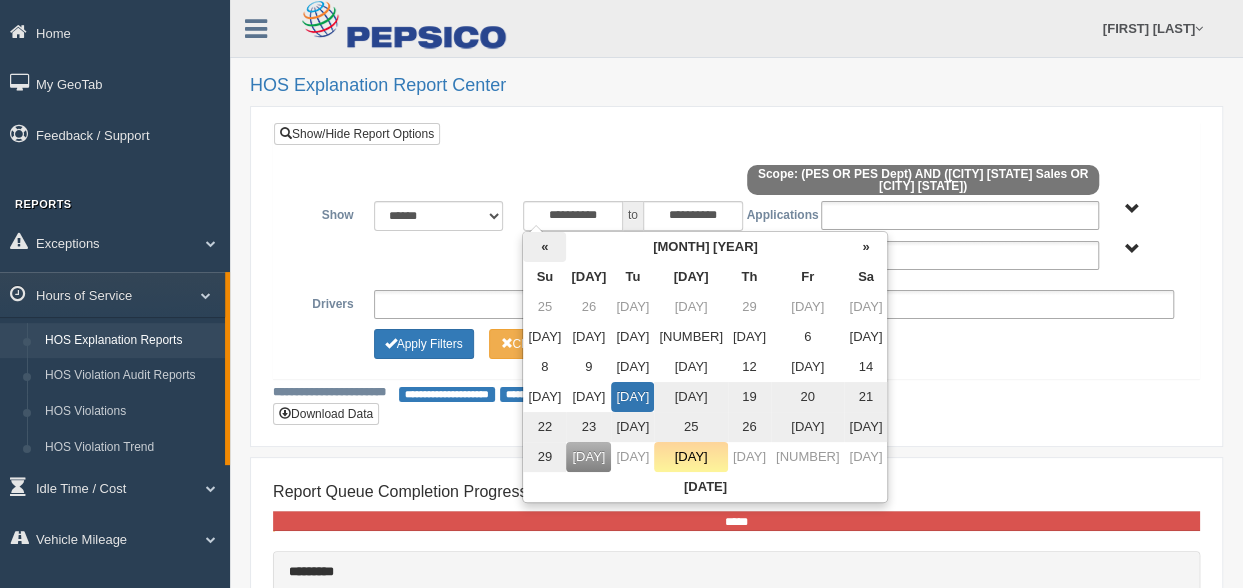 click on "«" at bounding box center [544, 247] 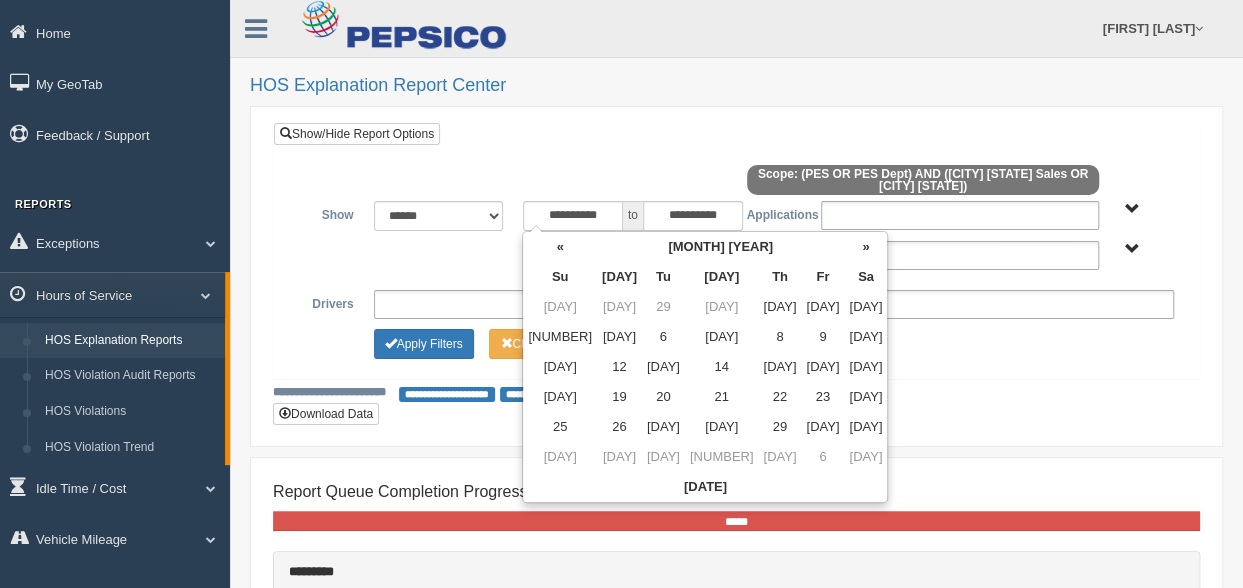 click on "«" at bounding box center (560, 247) 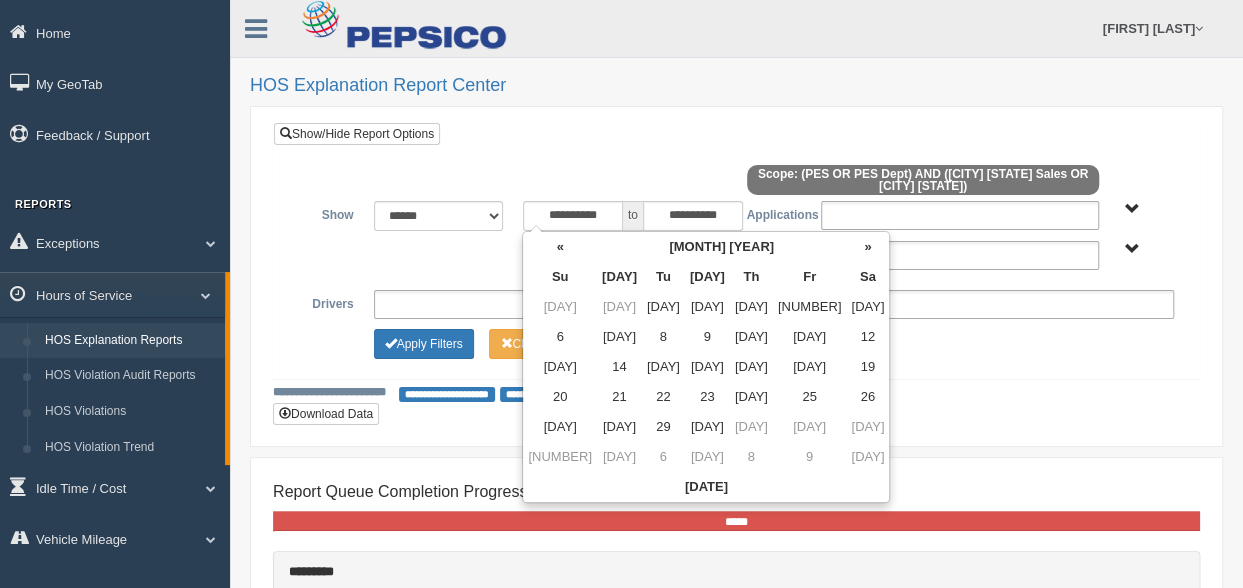 click on "«" at bounding box center [560, 247] 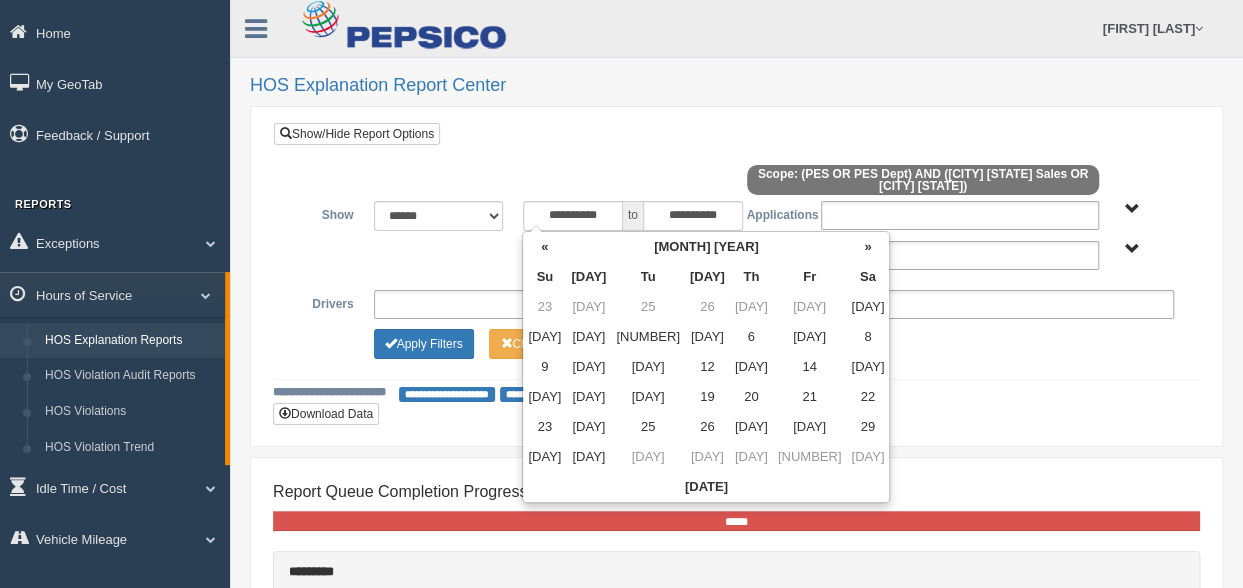 click on "«" at bounding box center (544, 247) 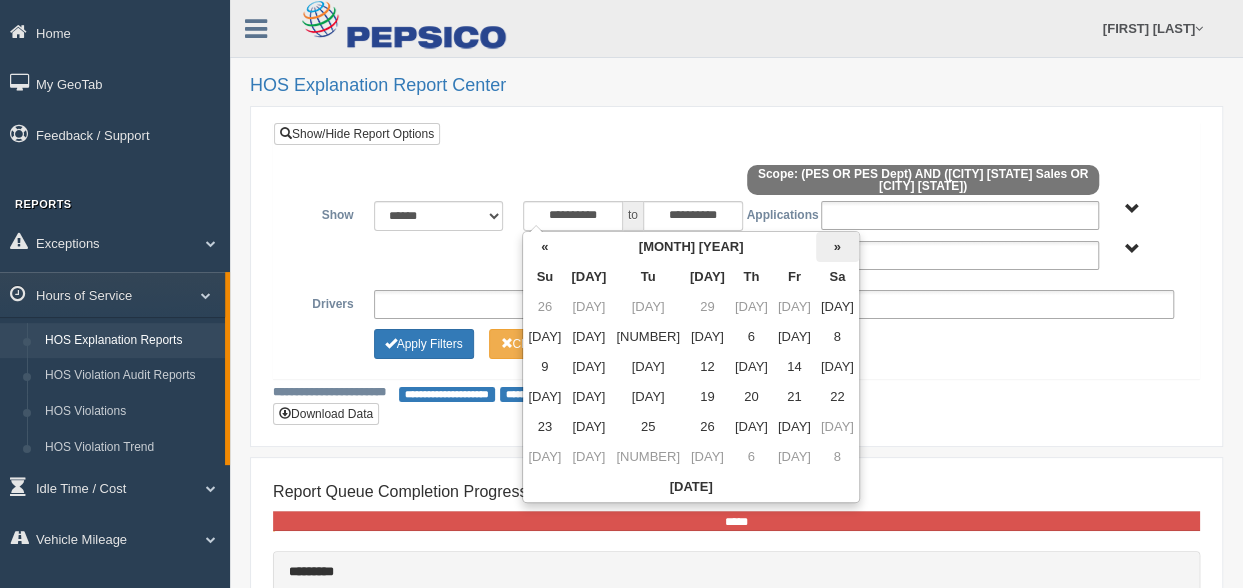 click on "»" at bounding box center [837, 247] 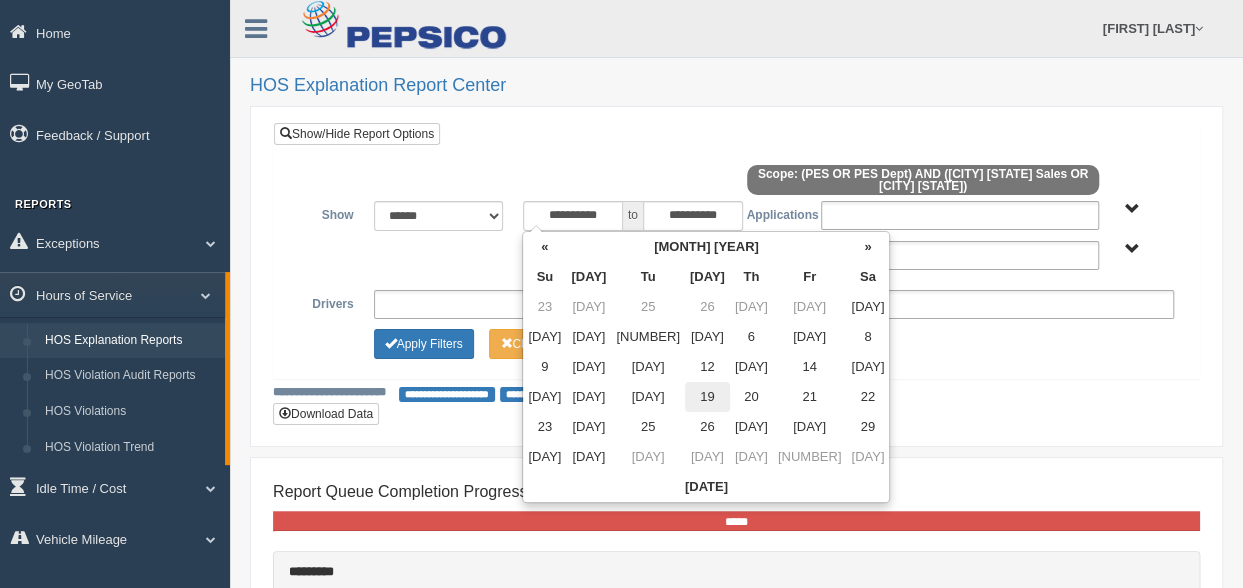 click on "19" at bounding box center [707, 307] 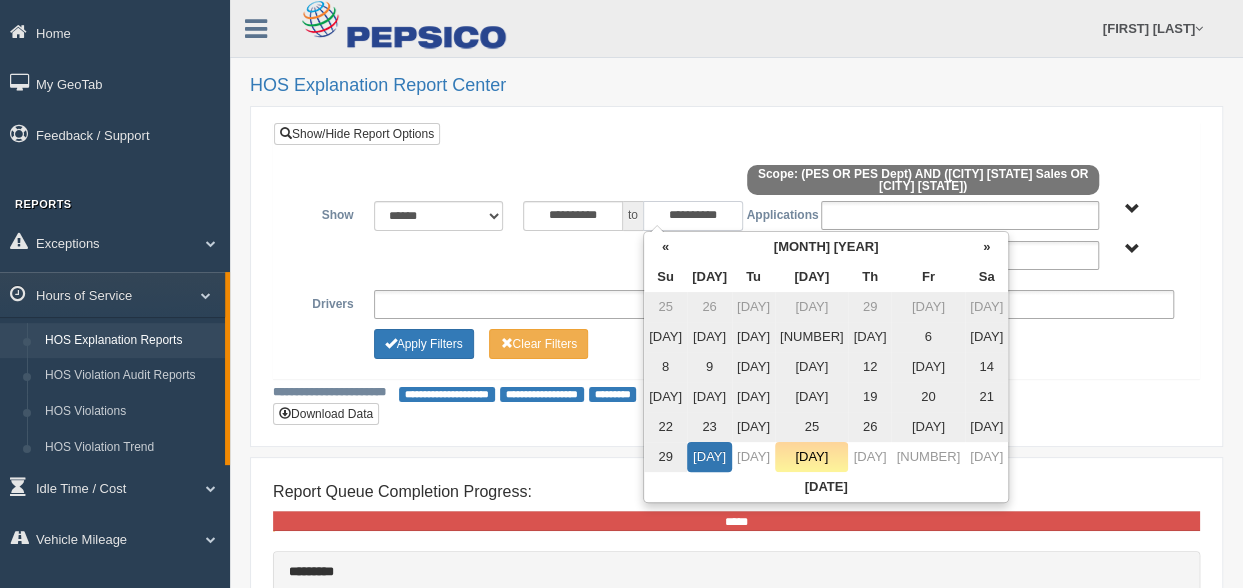 click on "**********" at bounding box center [693, 216] 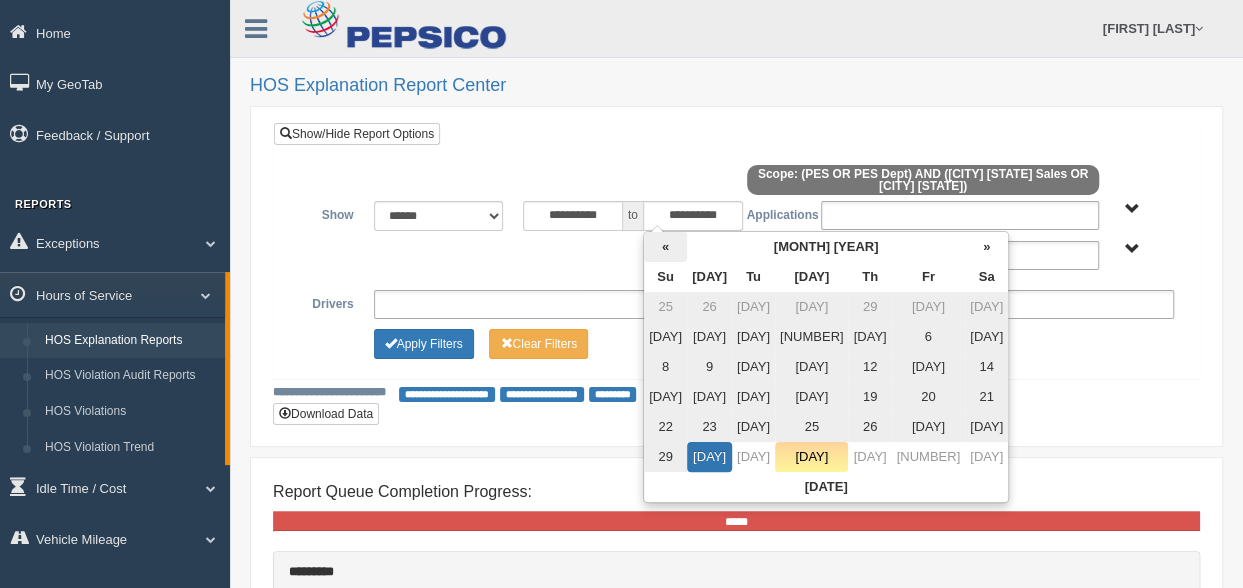 click on "«" at bounding box center [665, 247] 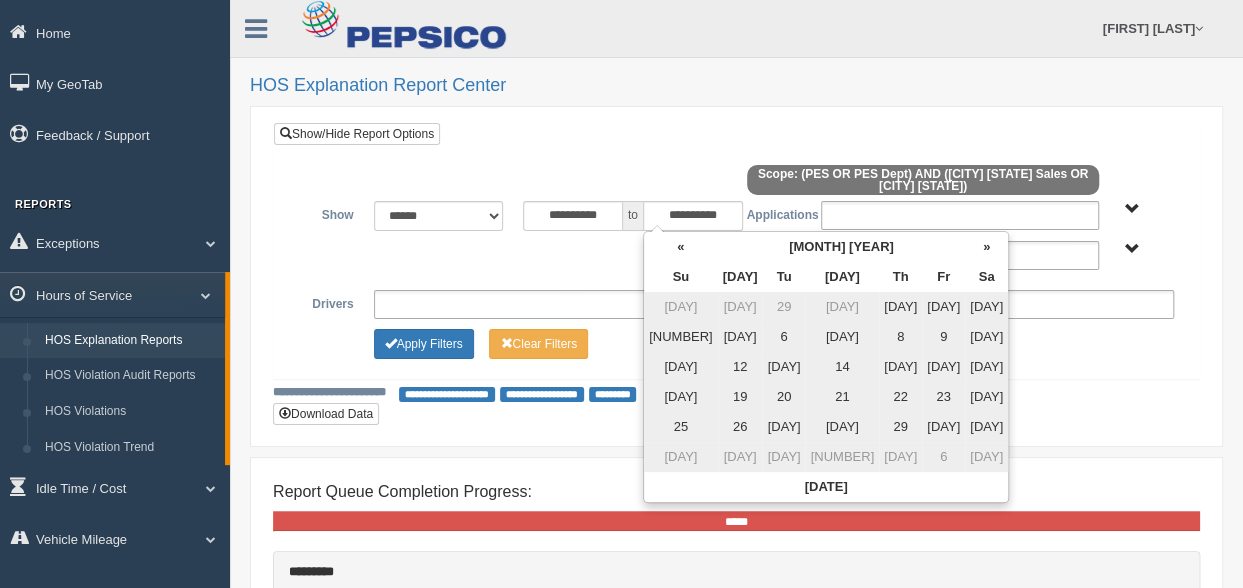click on "«" at bounding box center (681, 247) 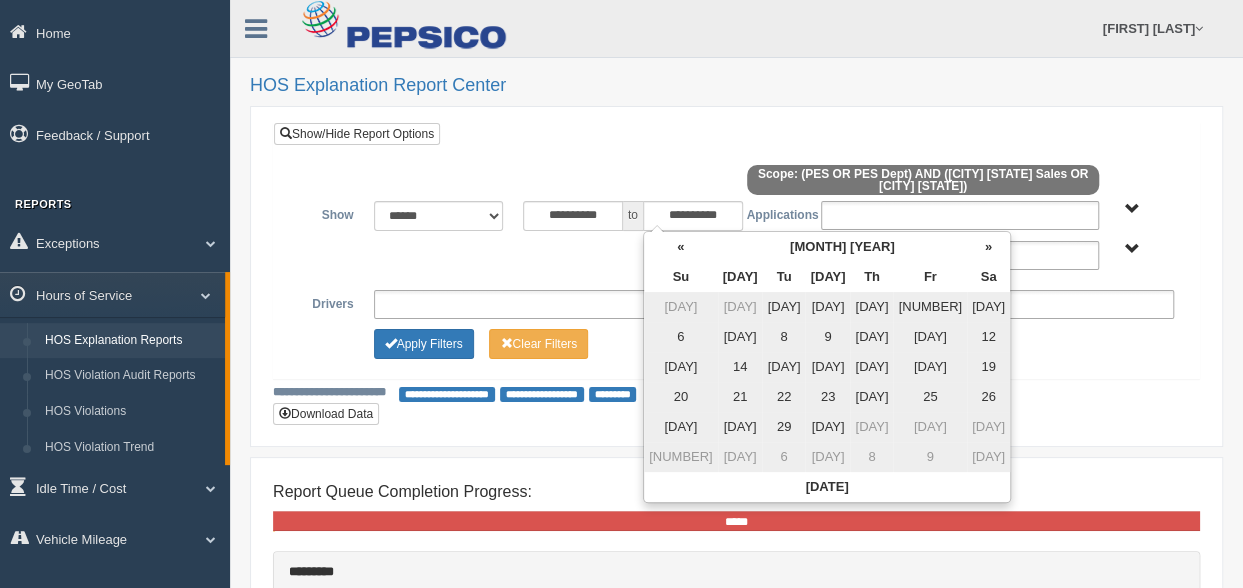 click on "«" at bounding box center [681, 247] 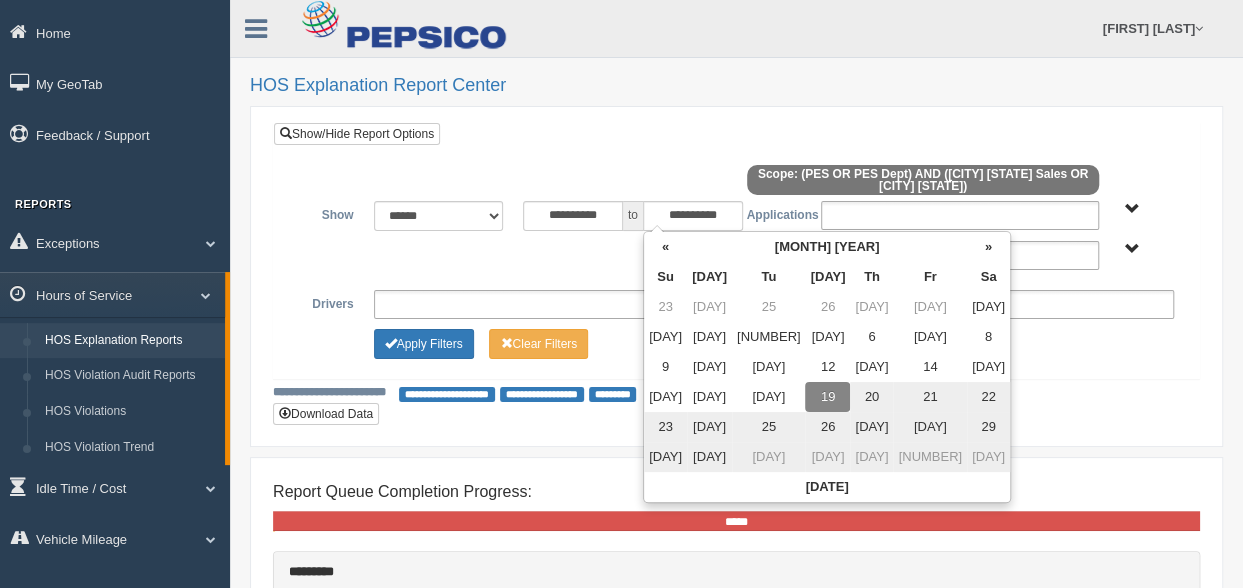 click on "19" at bounding box center [827, 397] 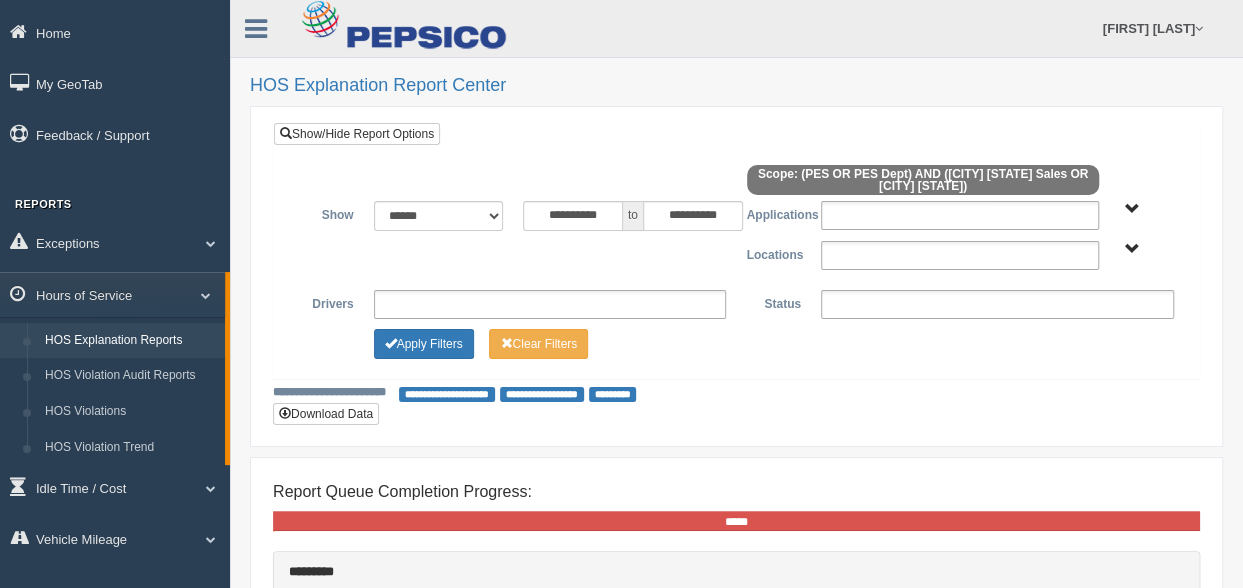 click on "**********" at bounding box center [736, 264] 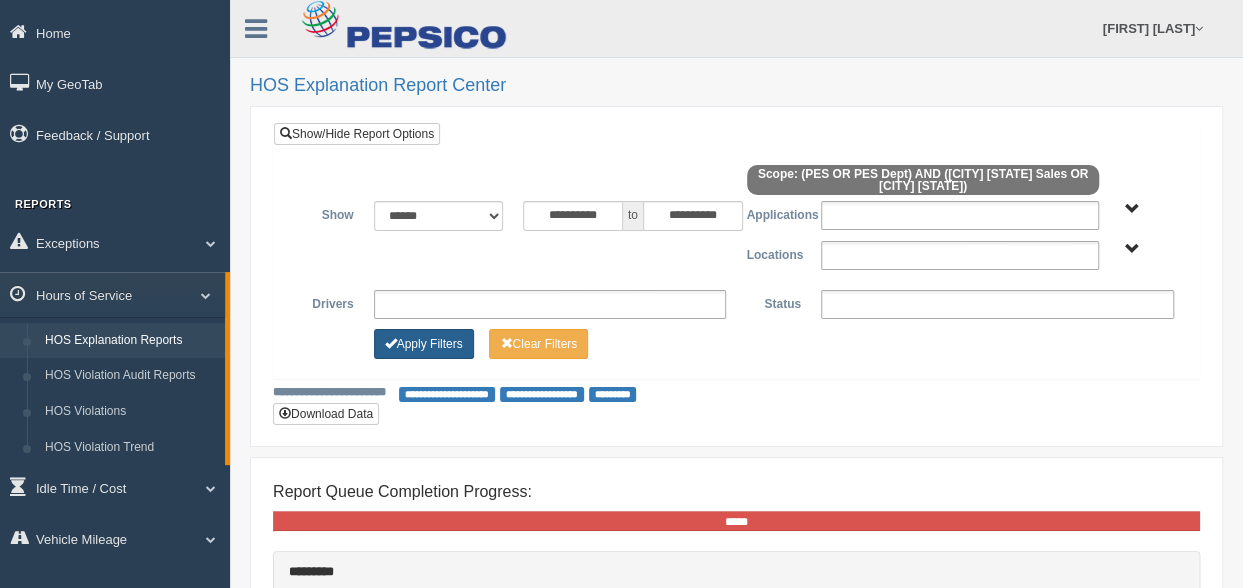 click on "Apply Filters" at bounding box center (424, 344) 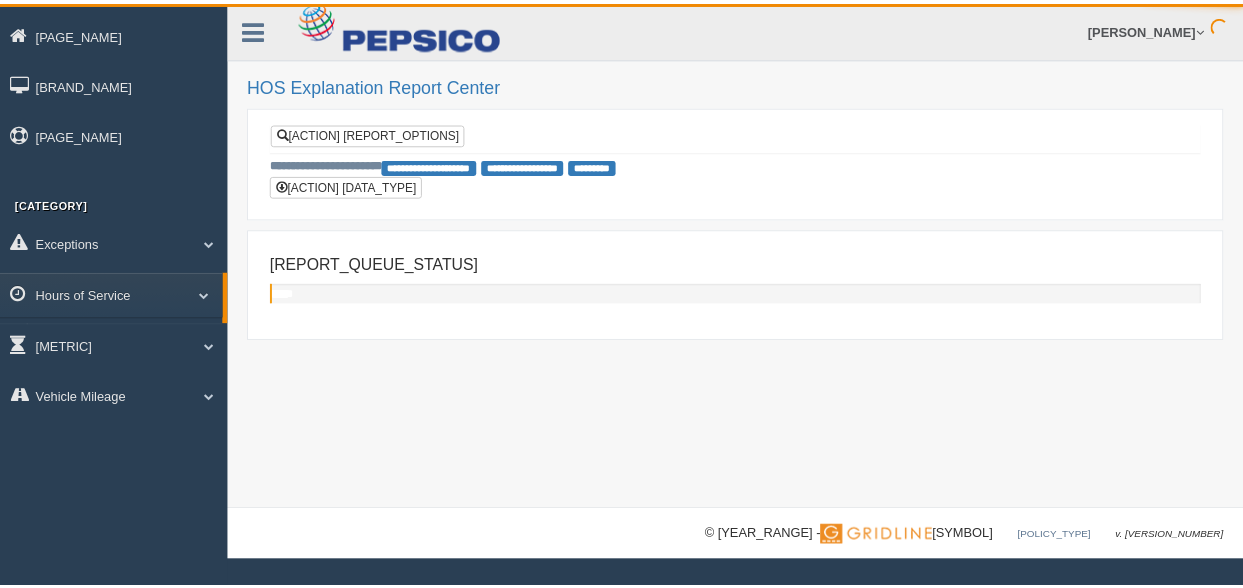 scroll, scrollTop: 0, scrollLeft: 0, axis: both 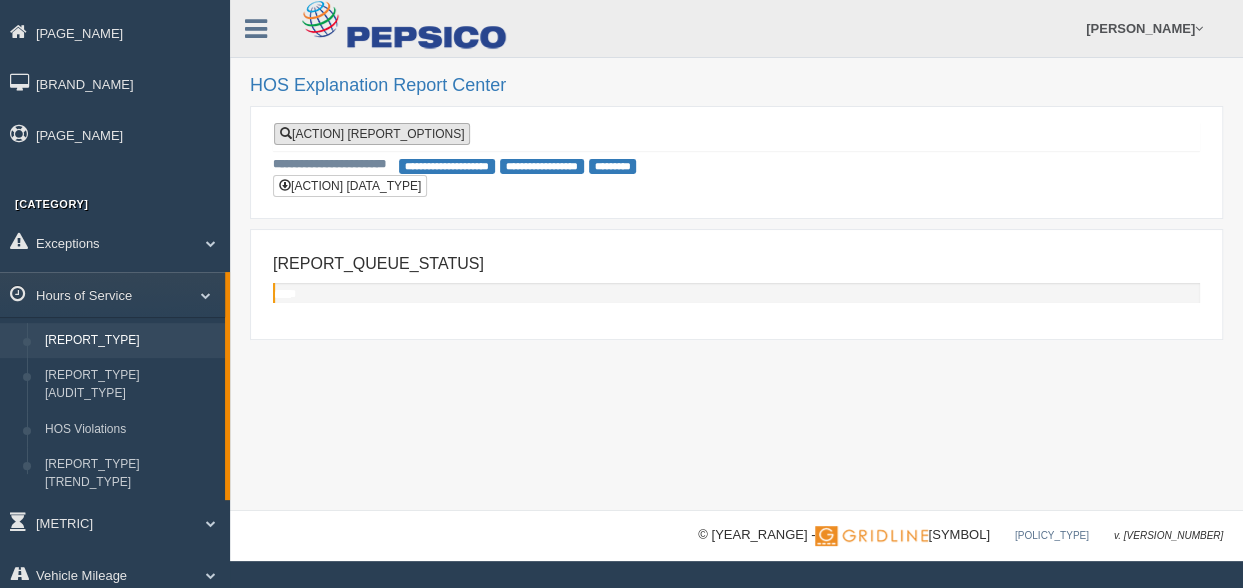 click on "Show/Hide Report Options" at bounding box center (372, 134) 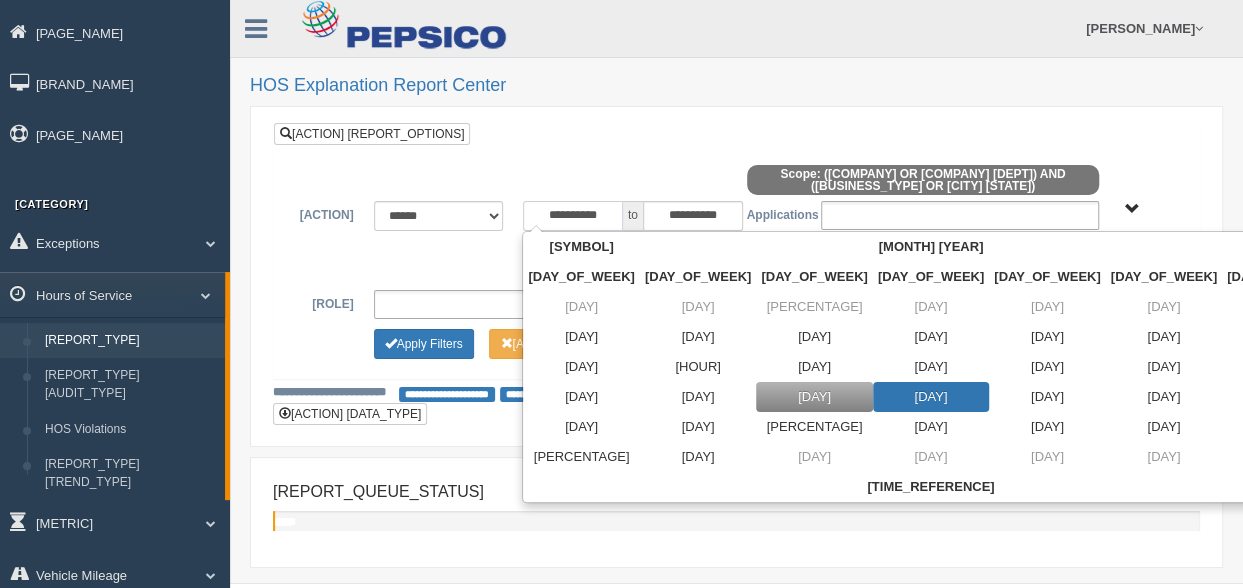 click on "**********" at bounding box center (573, 216) 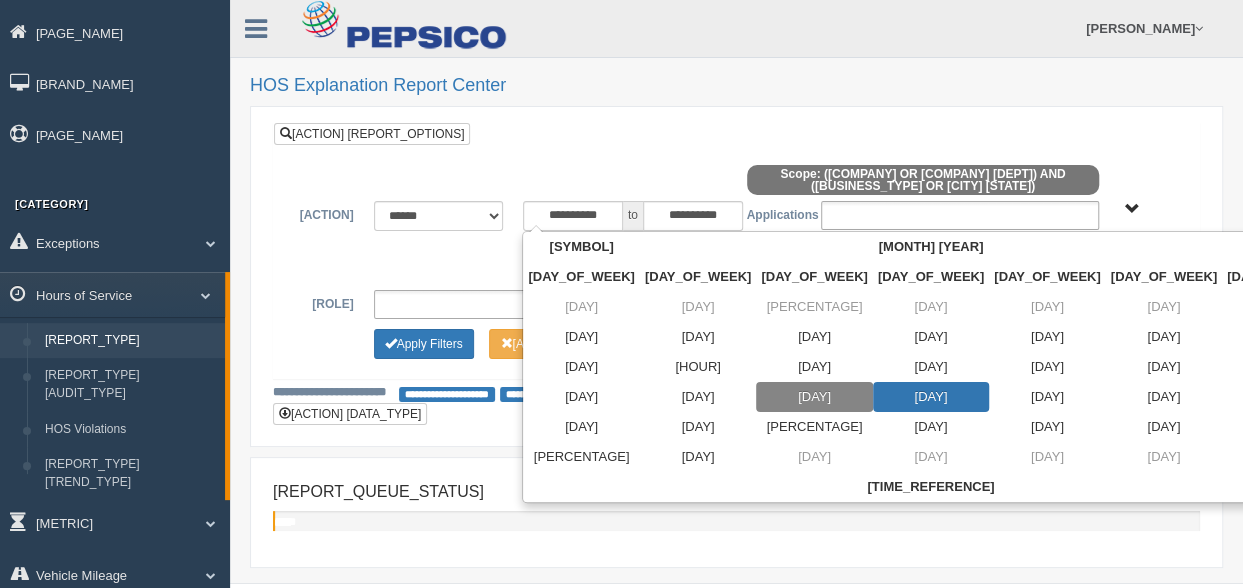 click on "[DAY]" at bounding box center (814, 397) 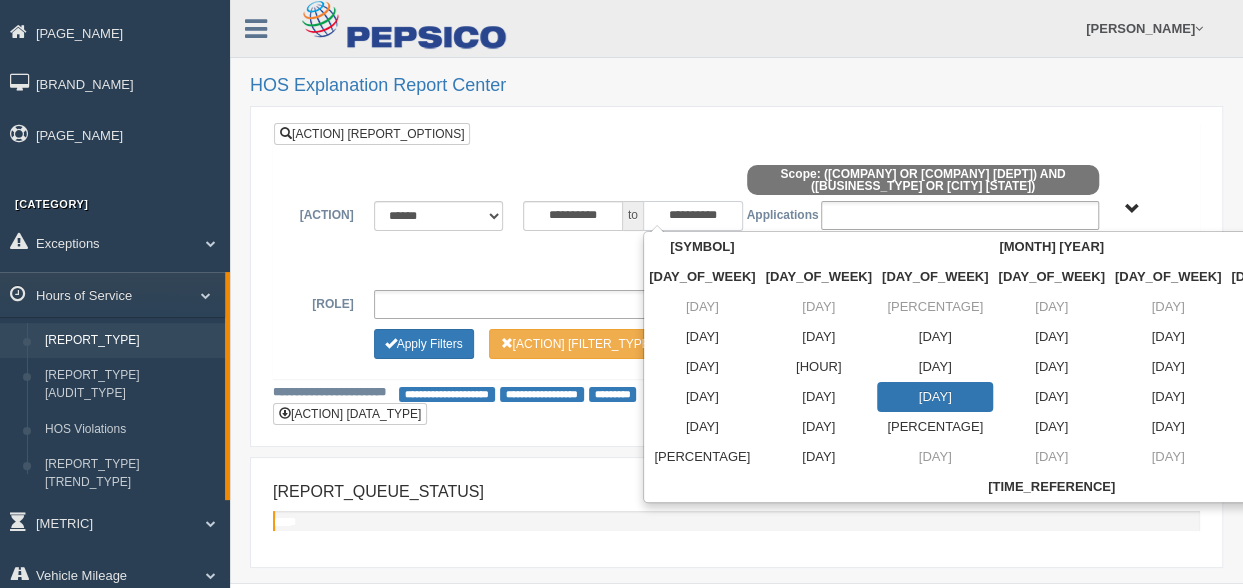 click on "**********" at bounding box center (693, 216) 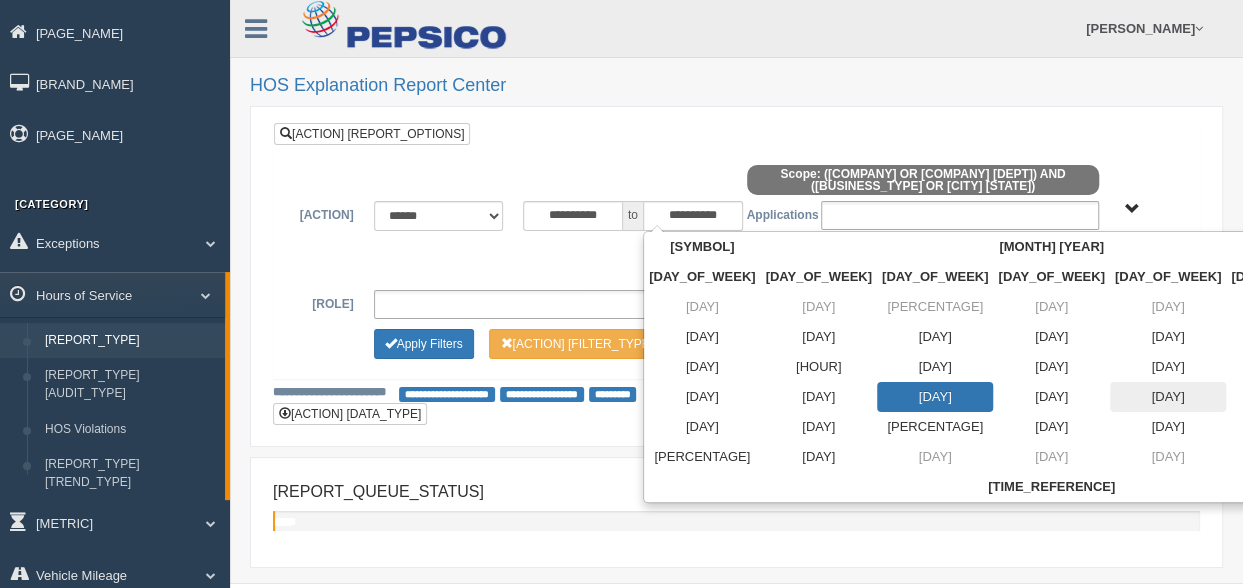 click on "20" at bounding box center (1168, 307) 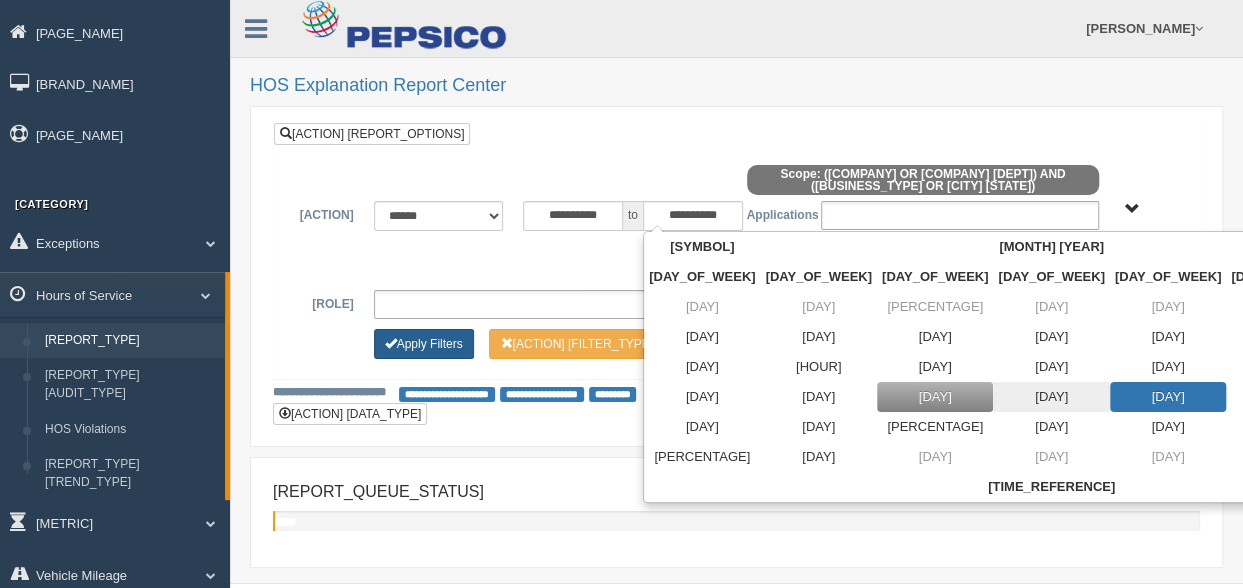 click on "Apply Filters" at bounding box center (424, 344) 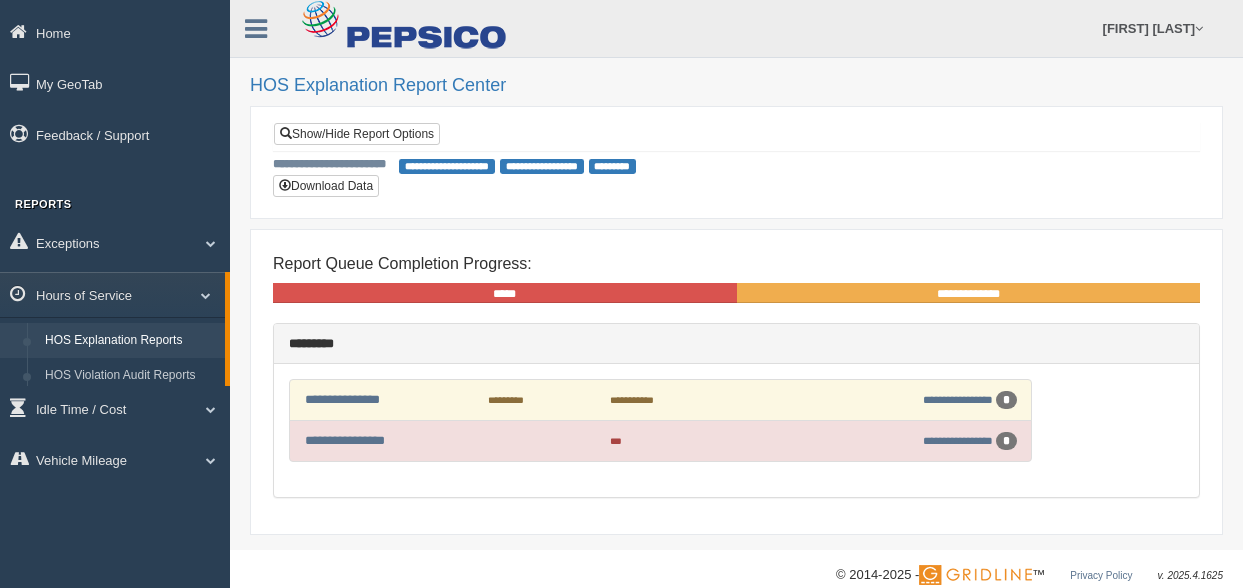 scroll, scrollTop: 0, scrollLeft: 0, axis: both 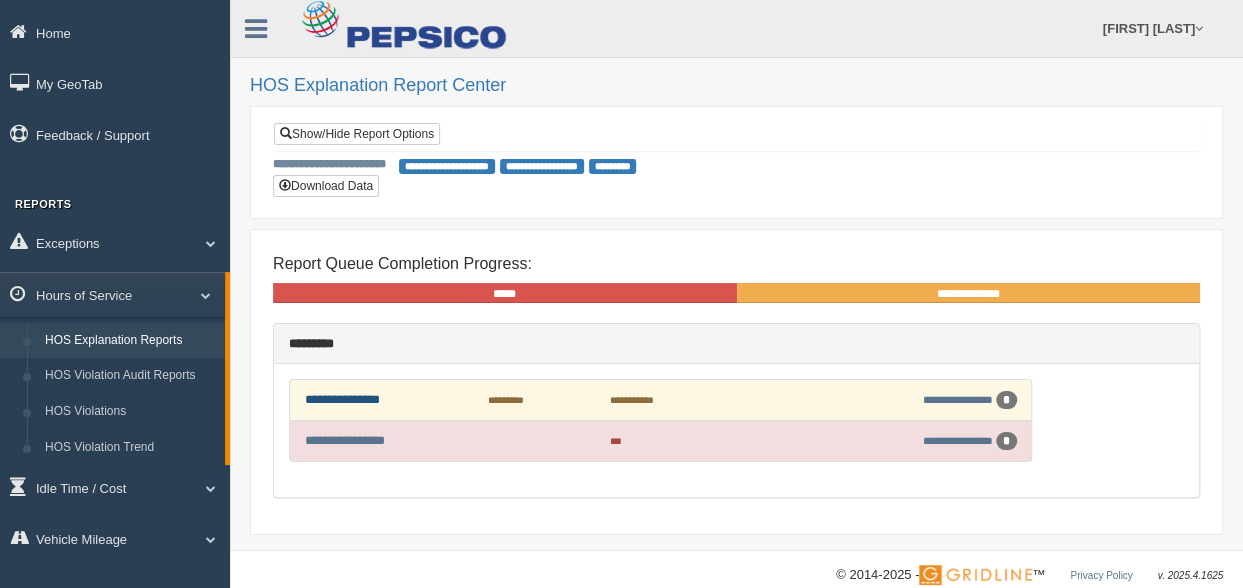 click on "**********" at bounding box center (342, 399) 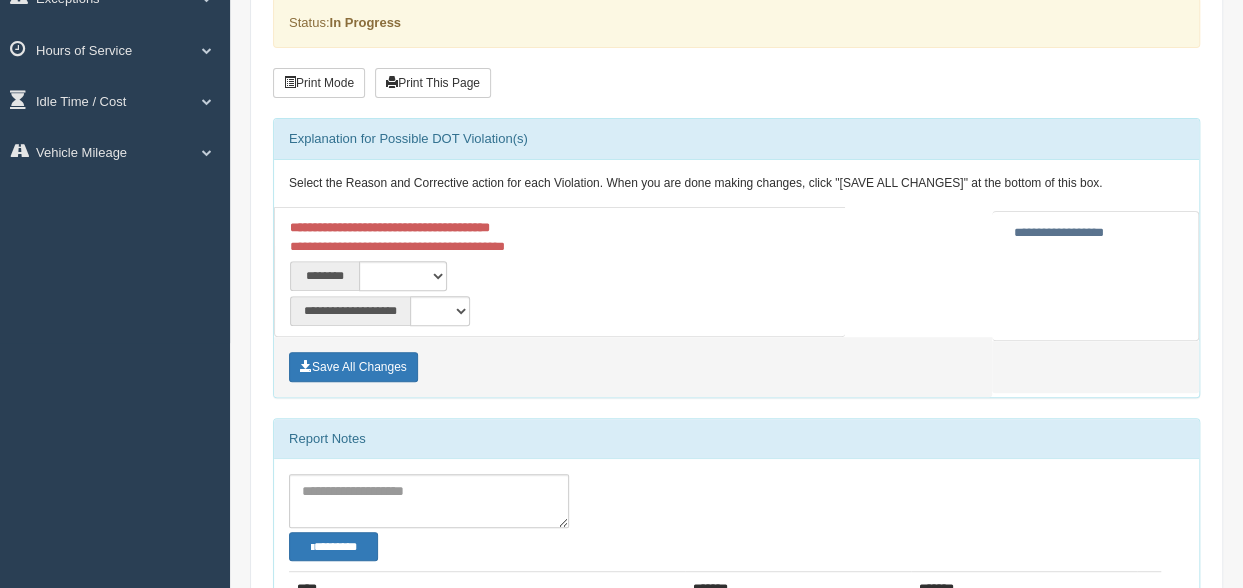 scroll, scrollTop: 248, scrollLeft: 0, axis: vertical 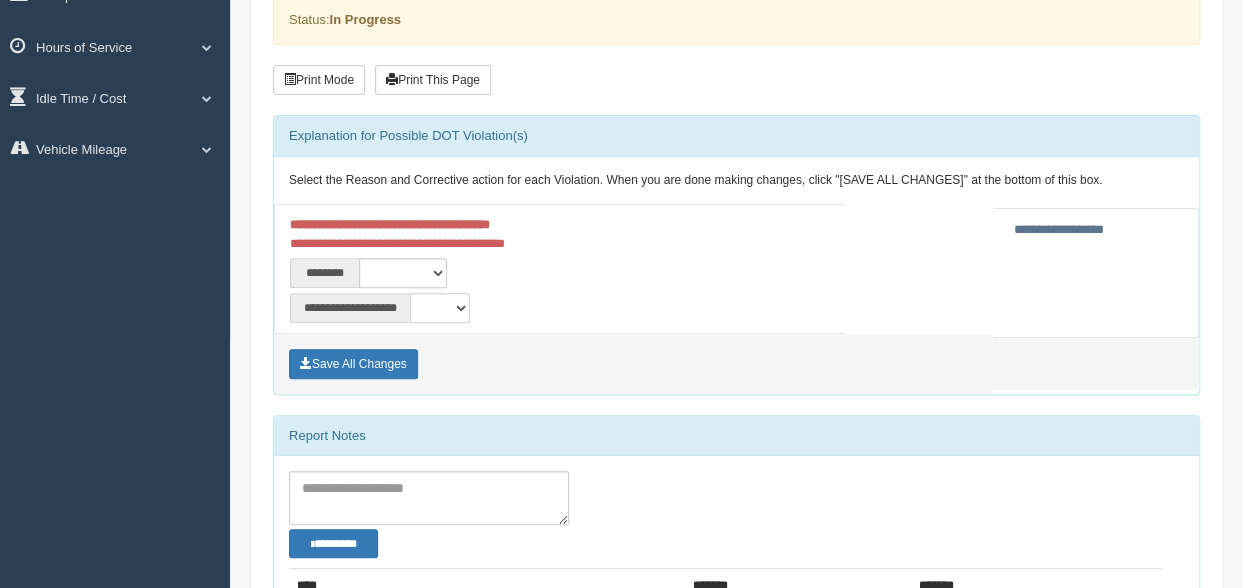 click on "**********" at bounding box center (440, 308) 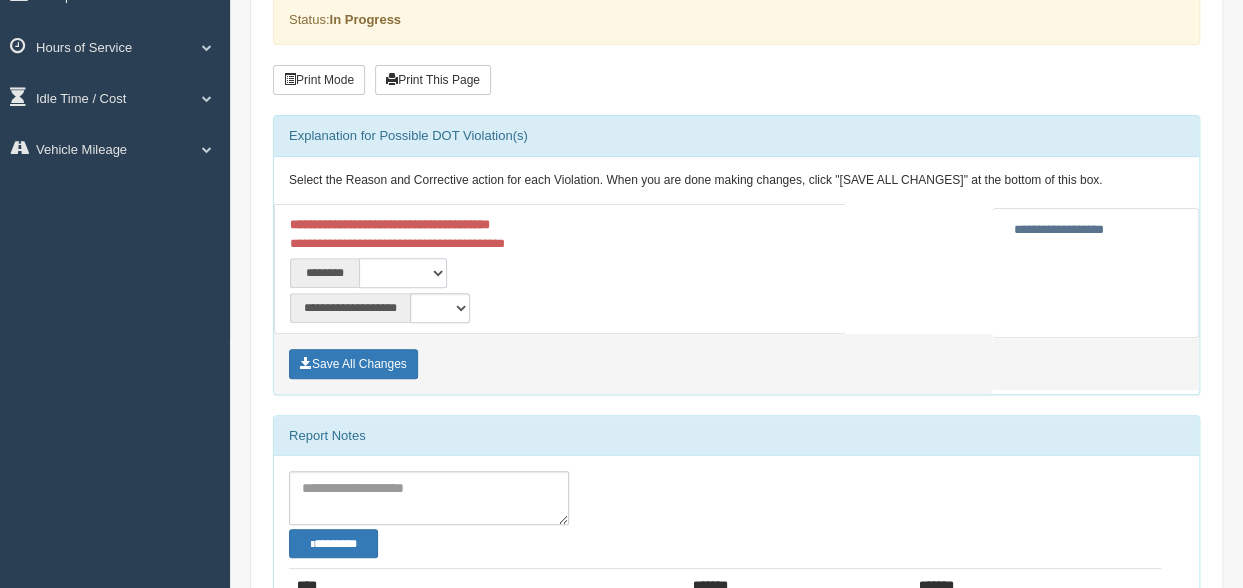 click on "**********" at bounding box center [403, 273] 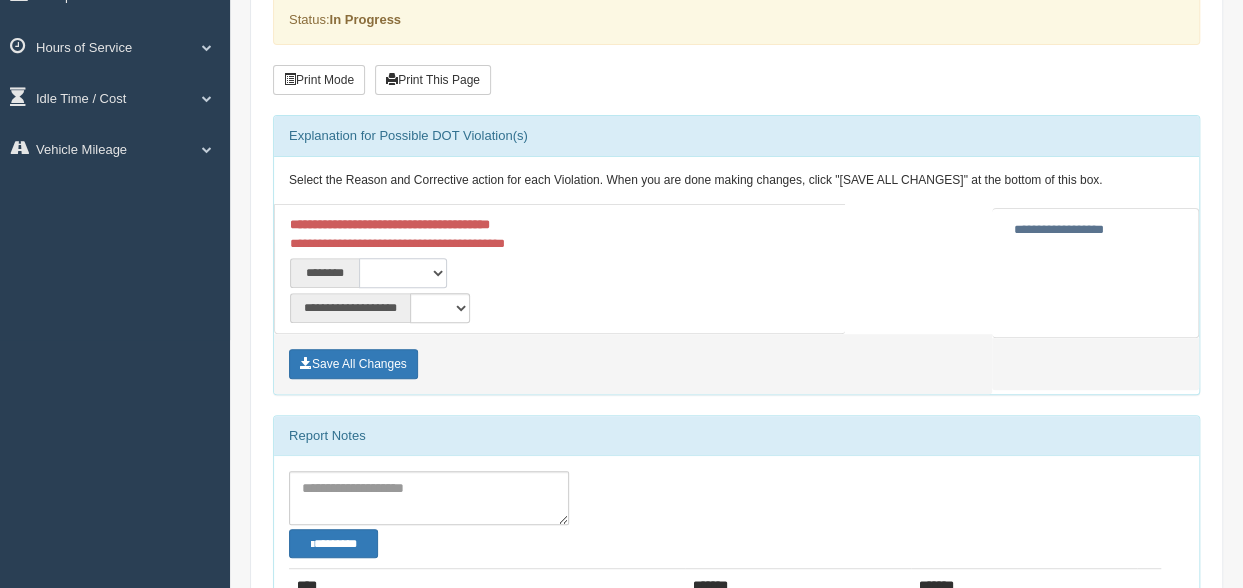 select on "***" 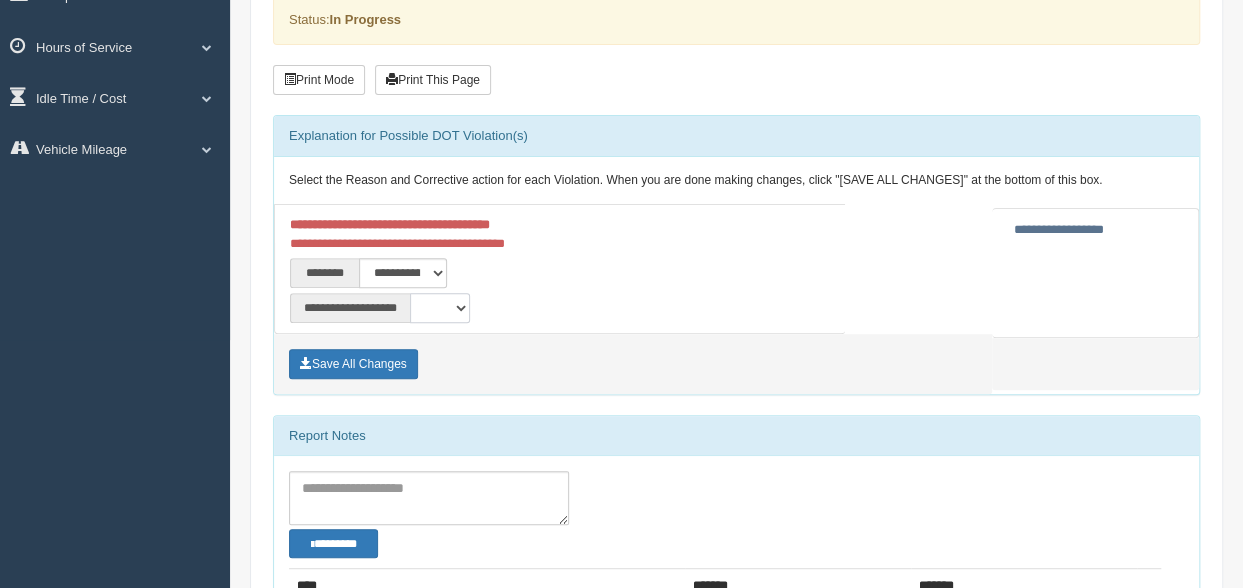 click on "**********" at bounding box center [440, 308] 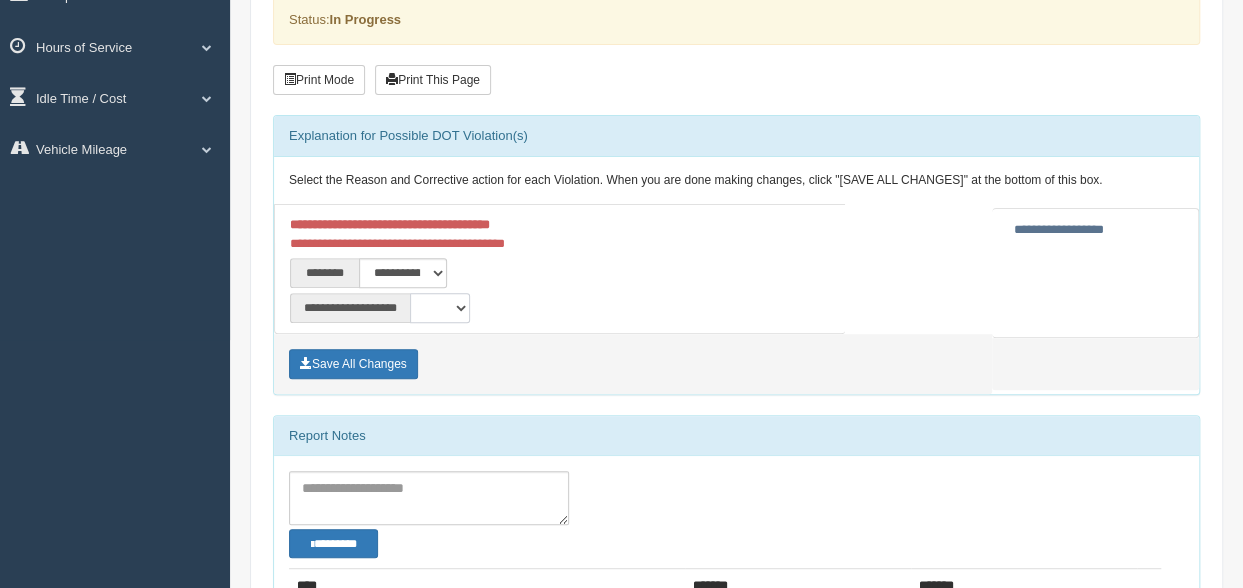 select on "*" 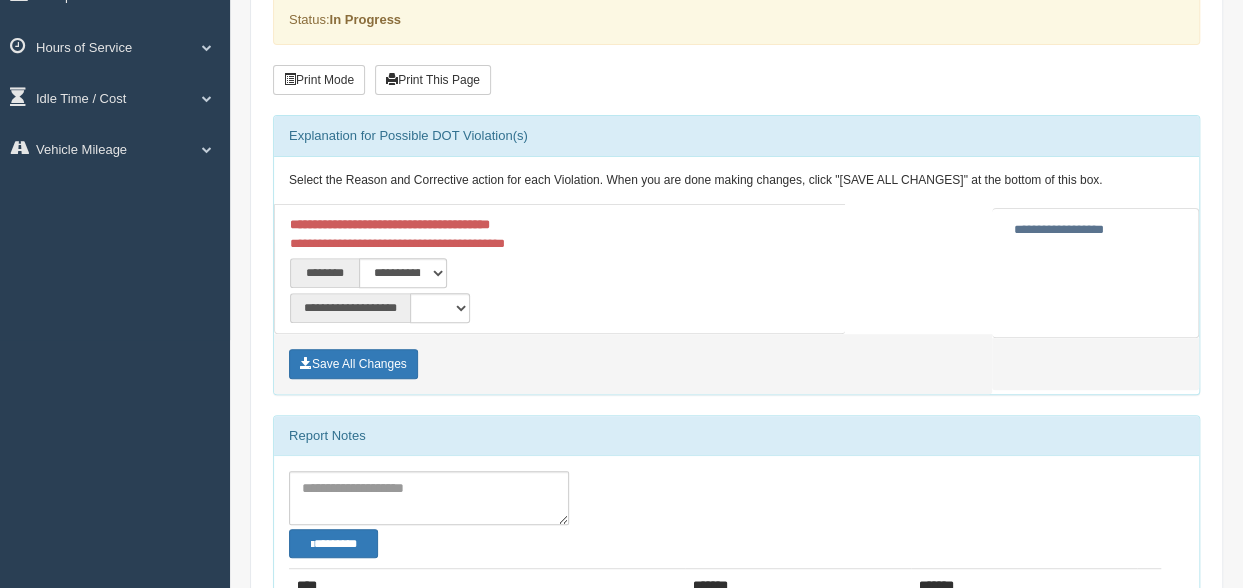 click on "**********" at bounding box center (560, 305) 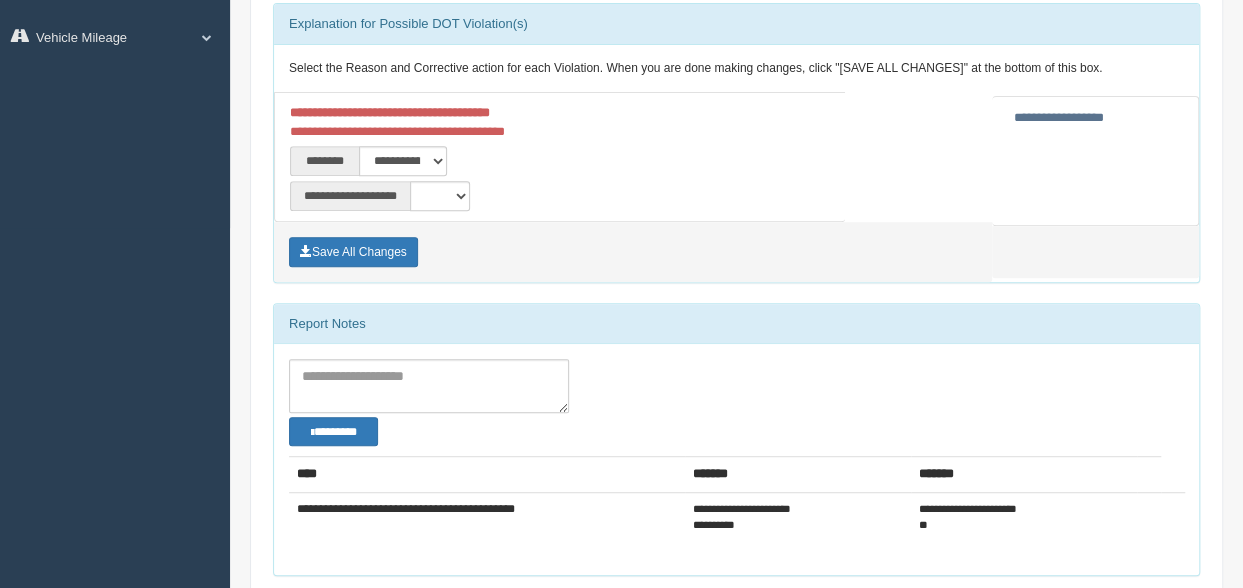 scroll, scrollTop: 376, scrollLeft: 0, axis: vertical 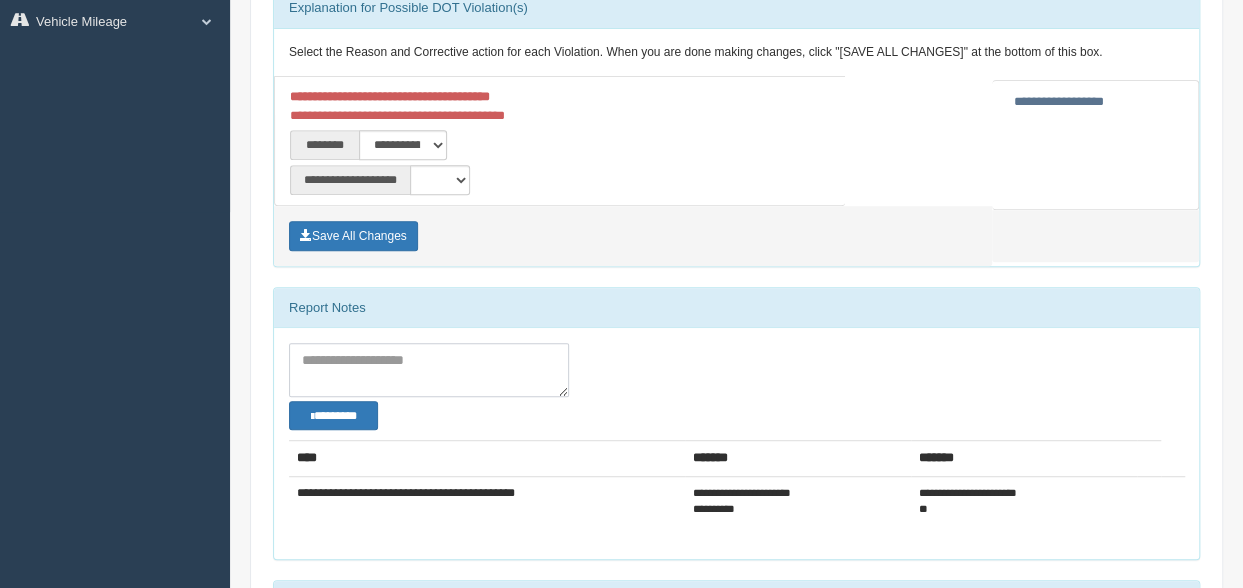 click at bounding box center [429, 370] 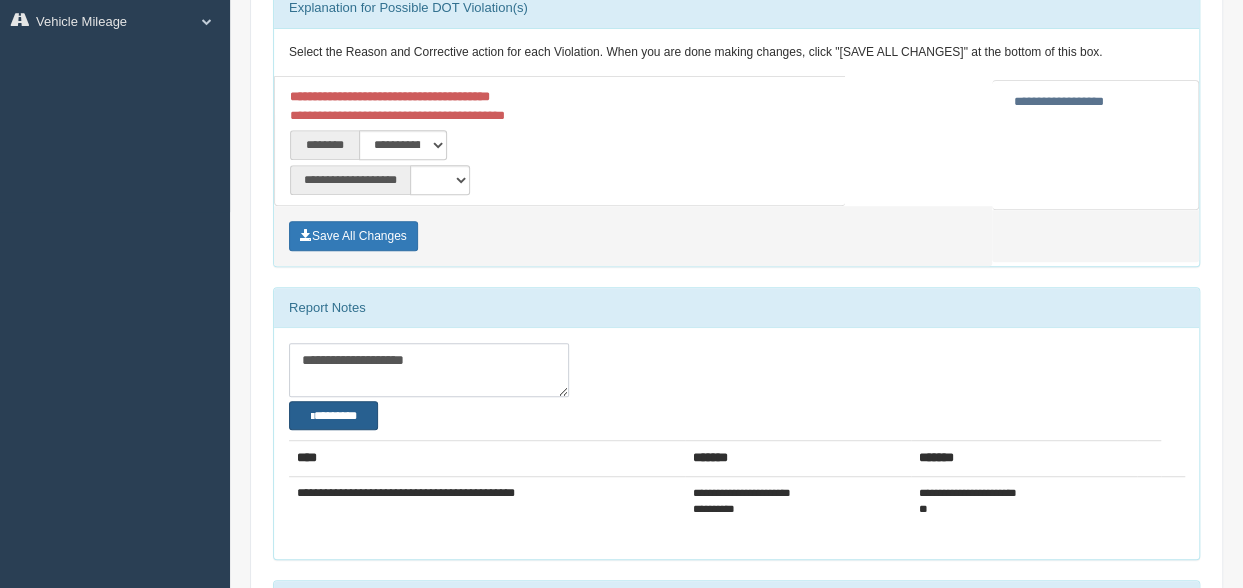 type on "**********" 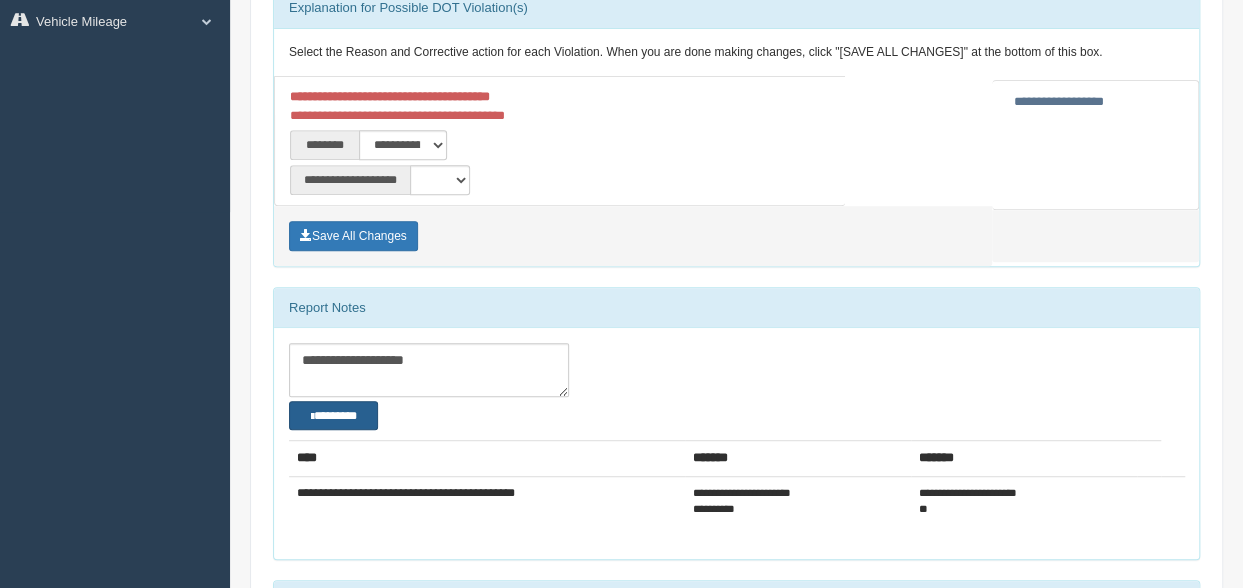 click on "********" at bounding box center (333, 415) 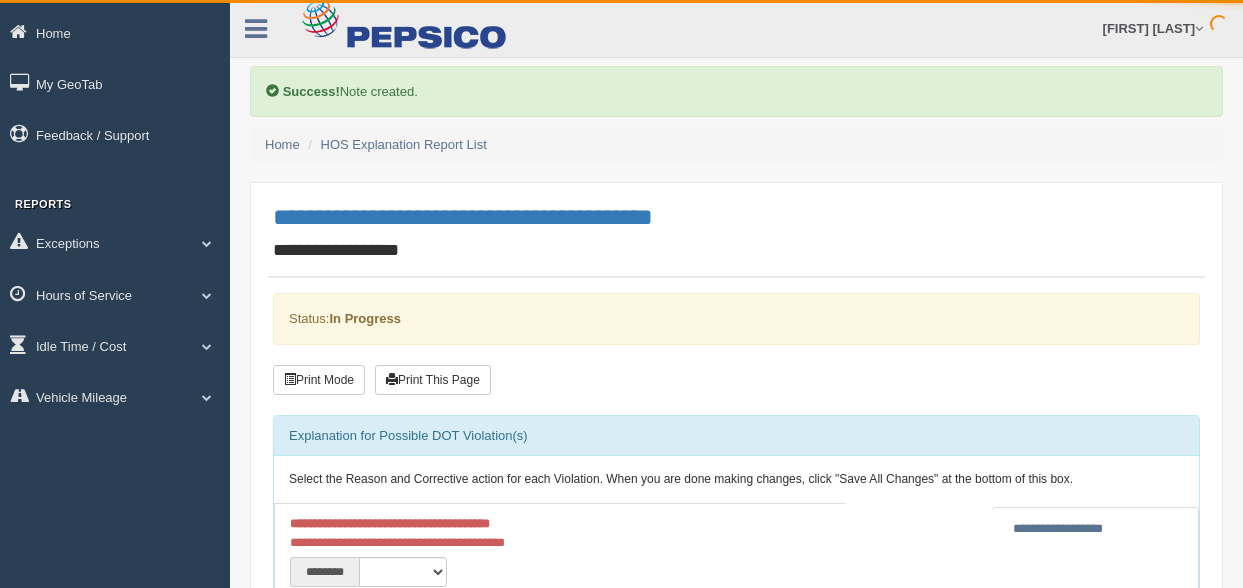 scroll, scrollTop: 0, scrollLeft: 0, axis: both 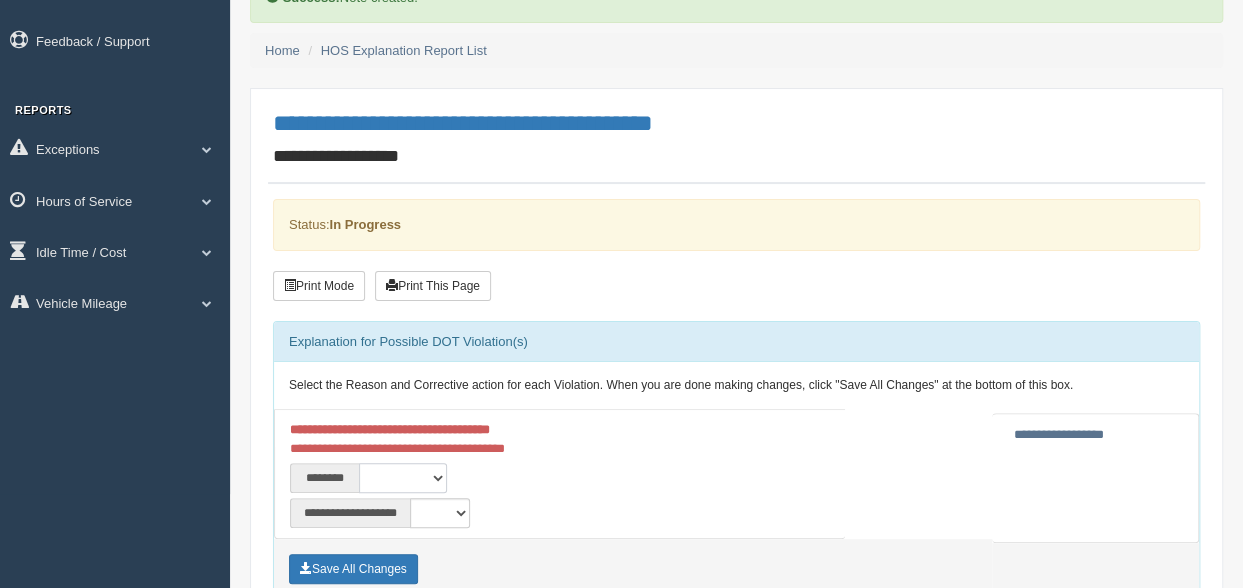 click on "**********" at bounding box center (403, 478) 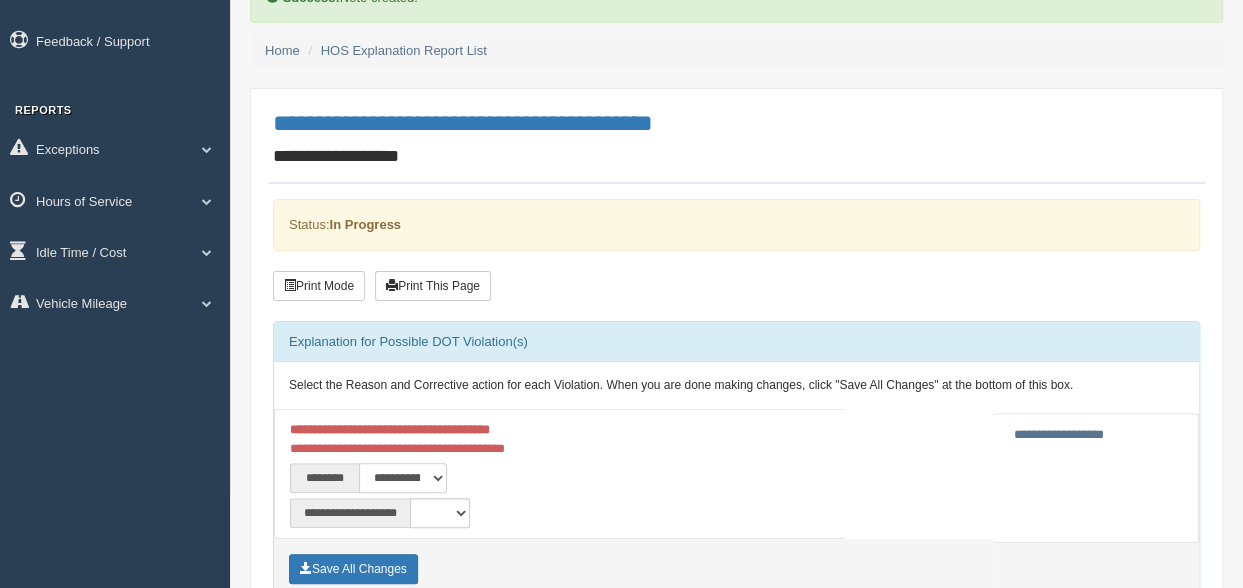 click on "**********" at bounding box center (403, 478) 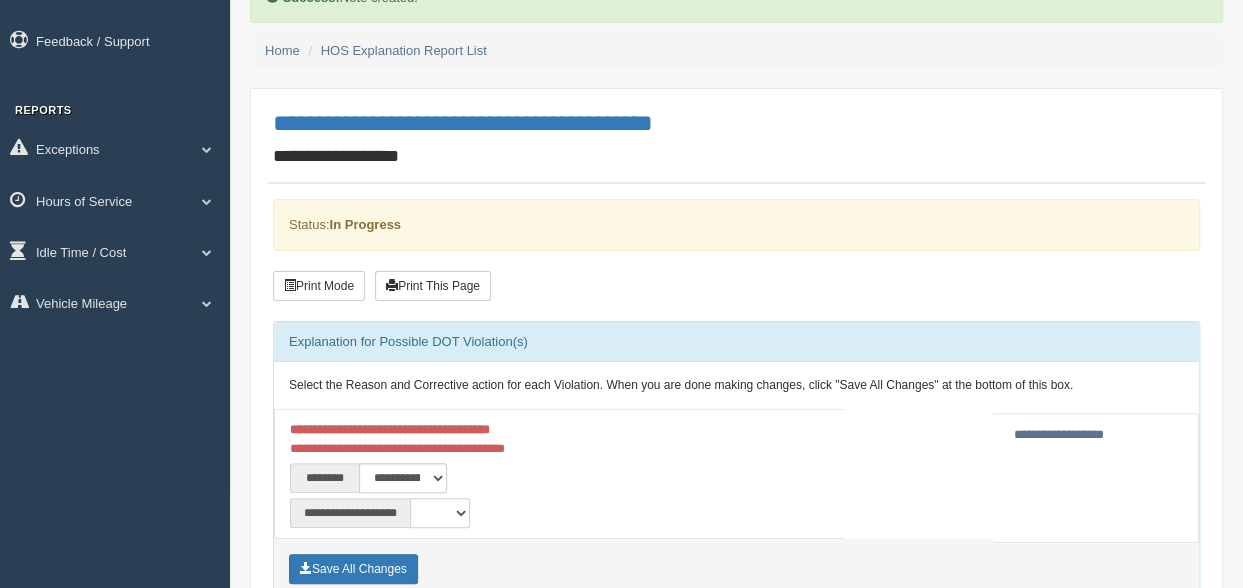 click on "**********" at bounding box center [440, 513] 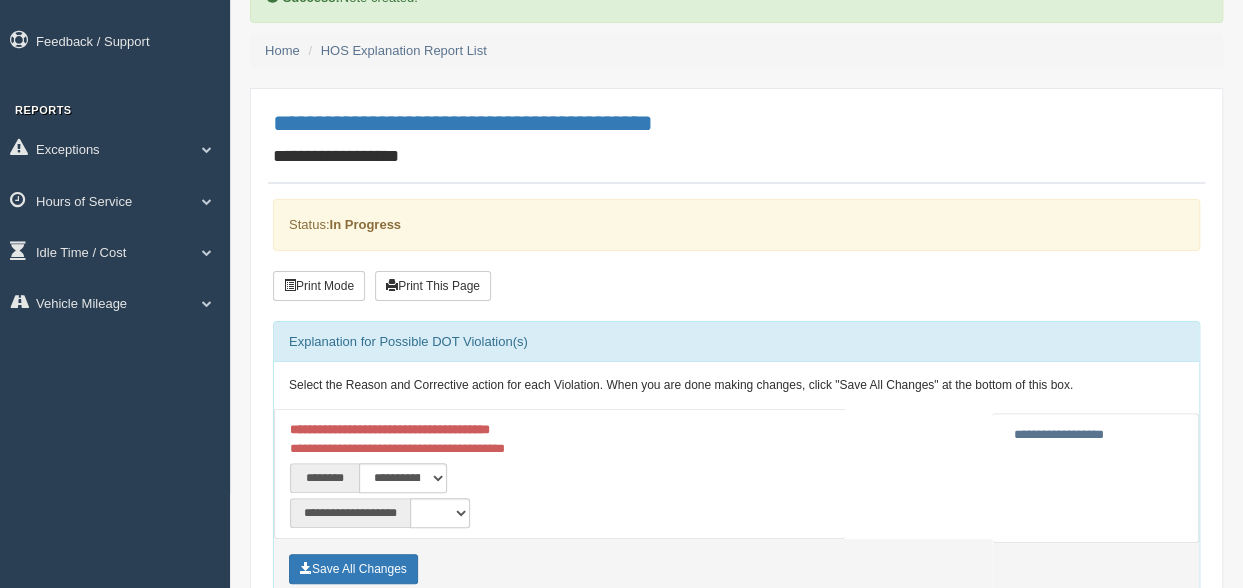 click on "**********" at bounding box center (560, 475) 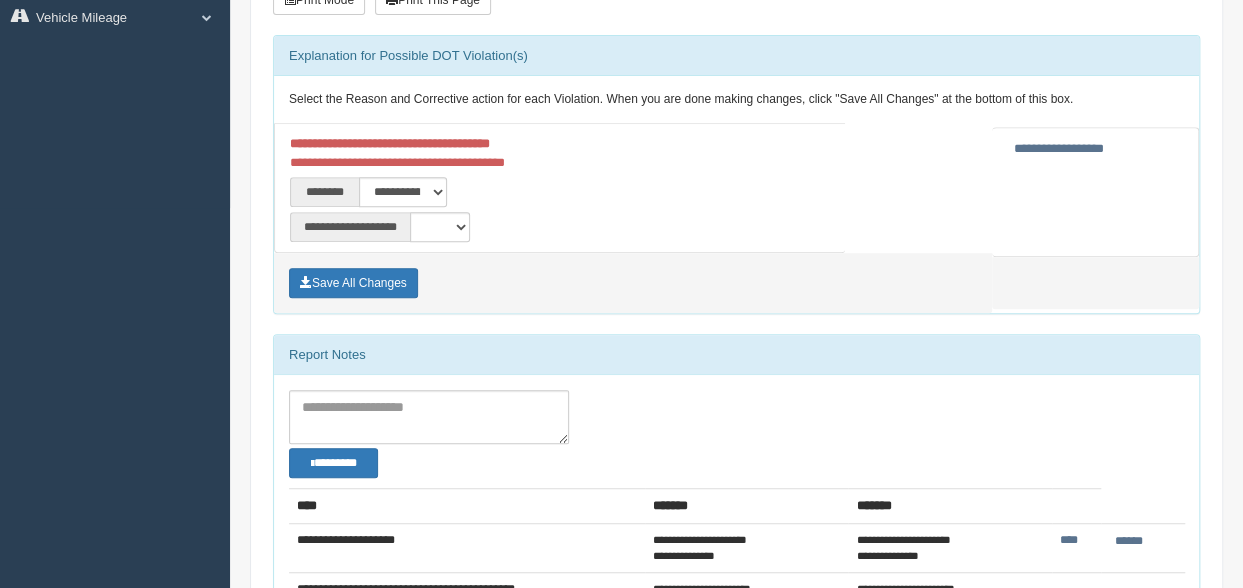 scroll, scrollTop: 426, scrollLeft: 0, axis: vertical 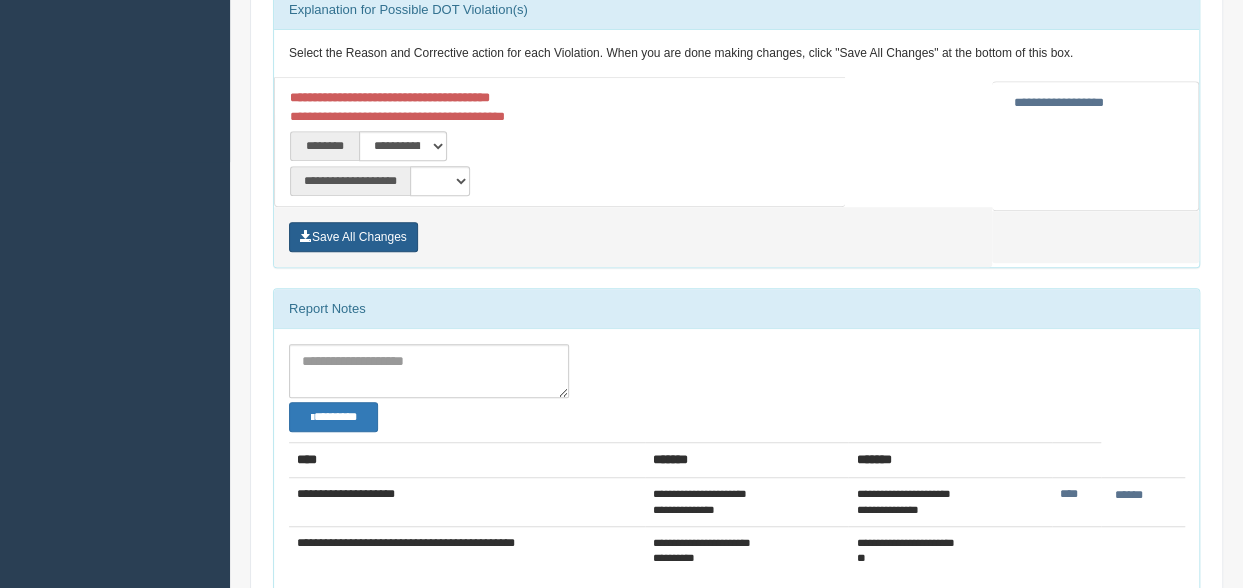 click on "Save All Changes" at bounding box center (353, 237) 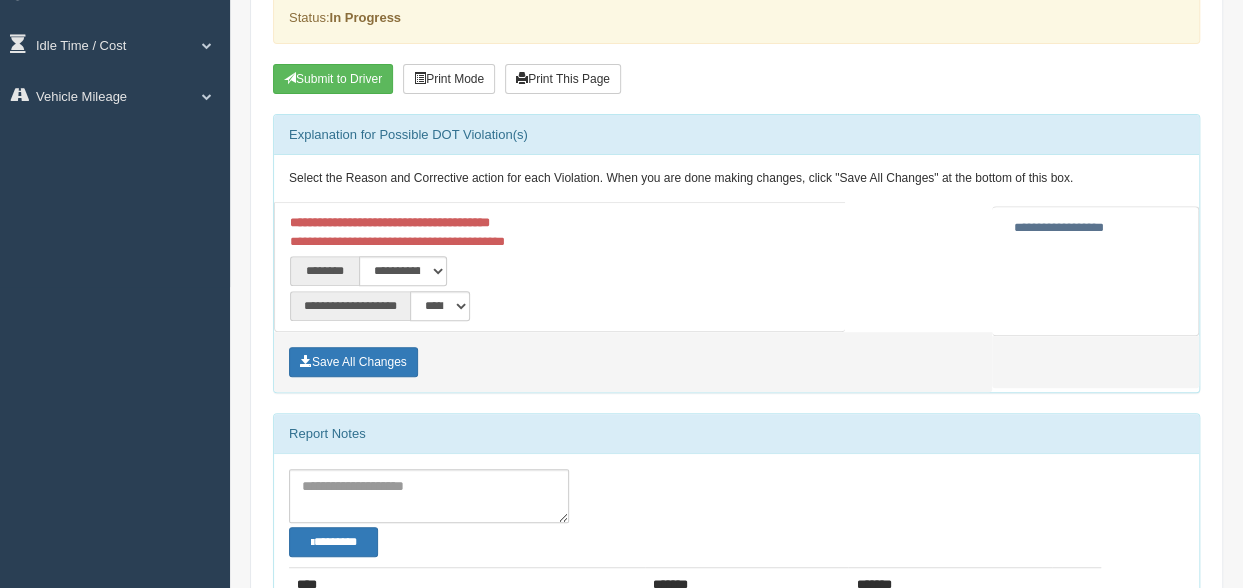 scroll, scrollTop: 310, scrollLeft: 0, axis: vertical 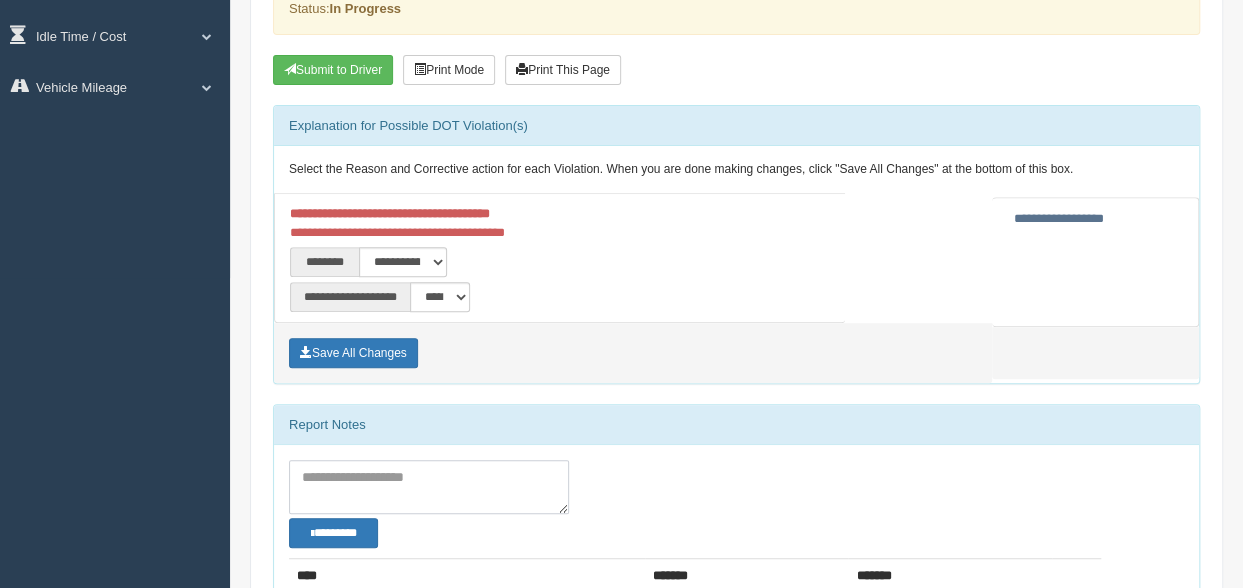 click at bounding box center (429, 487) 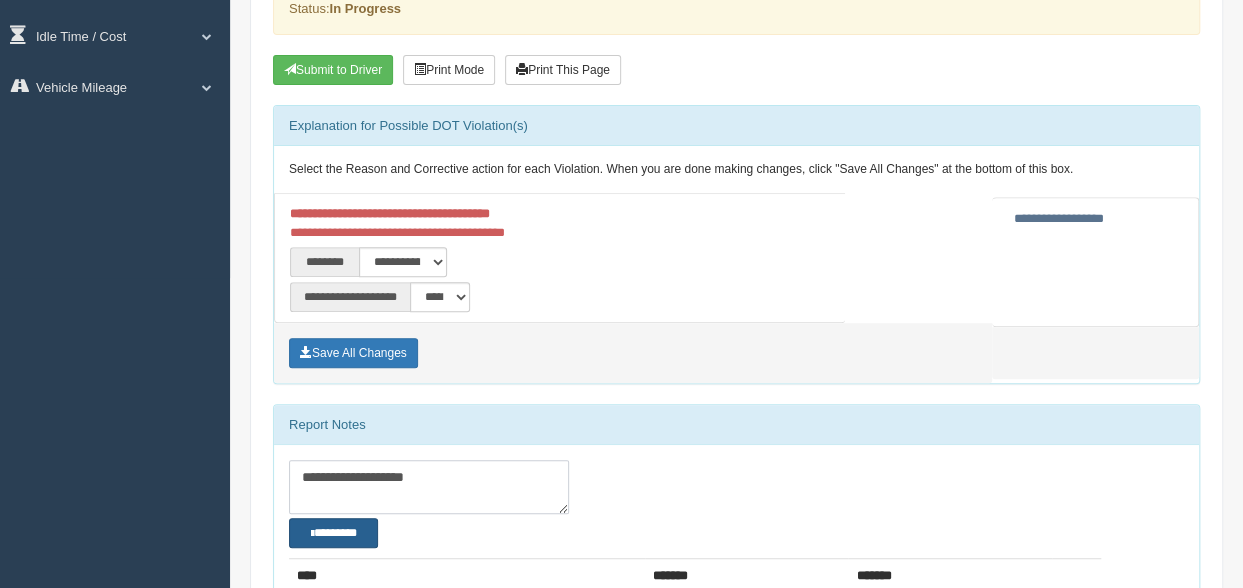 type on "**********" 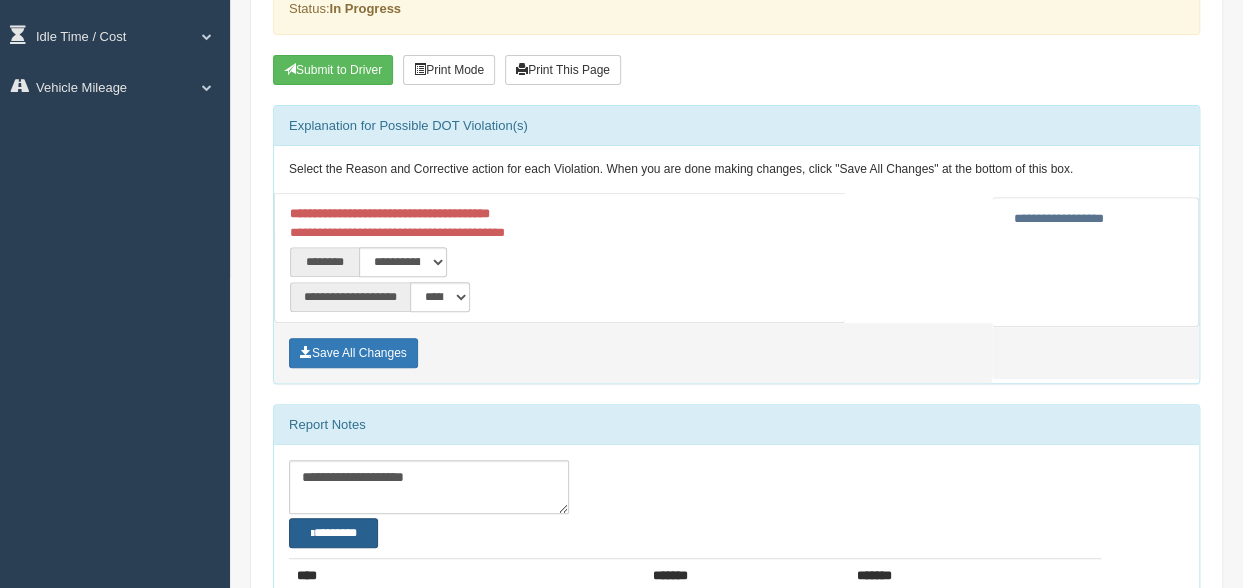 click on "********" at bounding box center (333, 532) 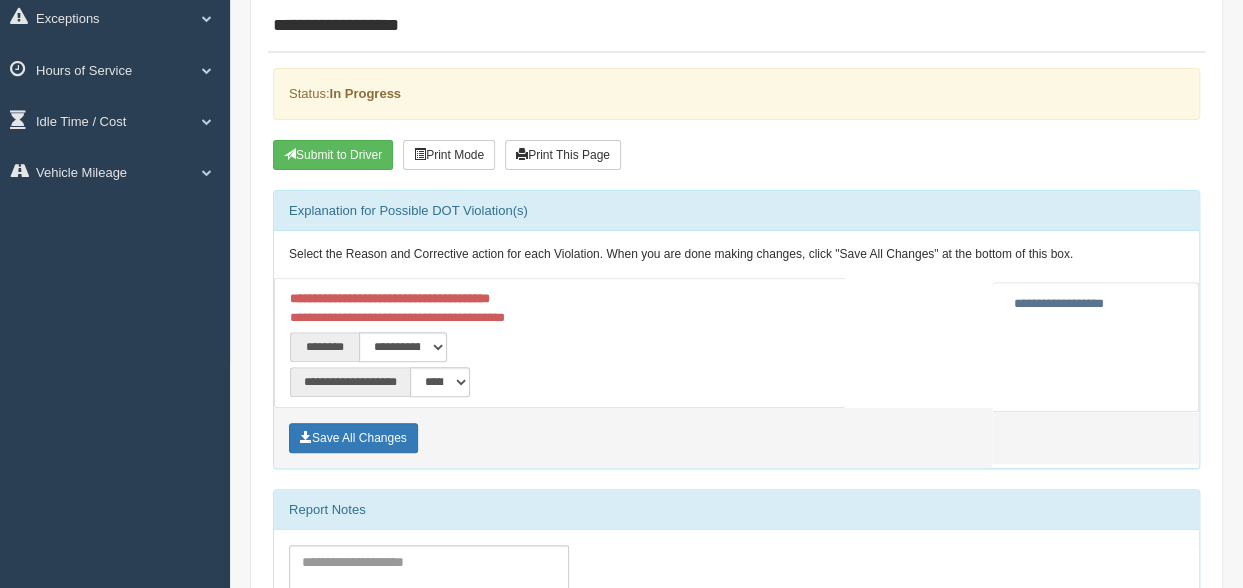 scroll, scrollTop: 224, scrollLeft: 0, axis: vertical 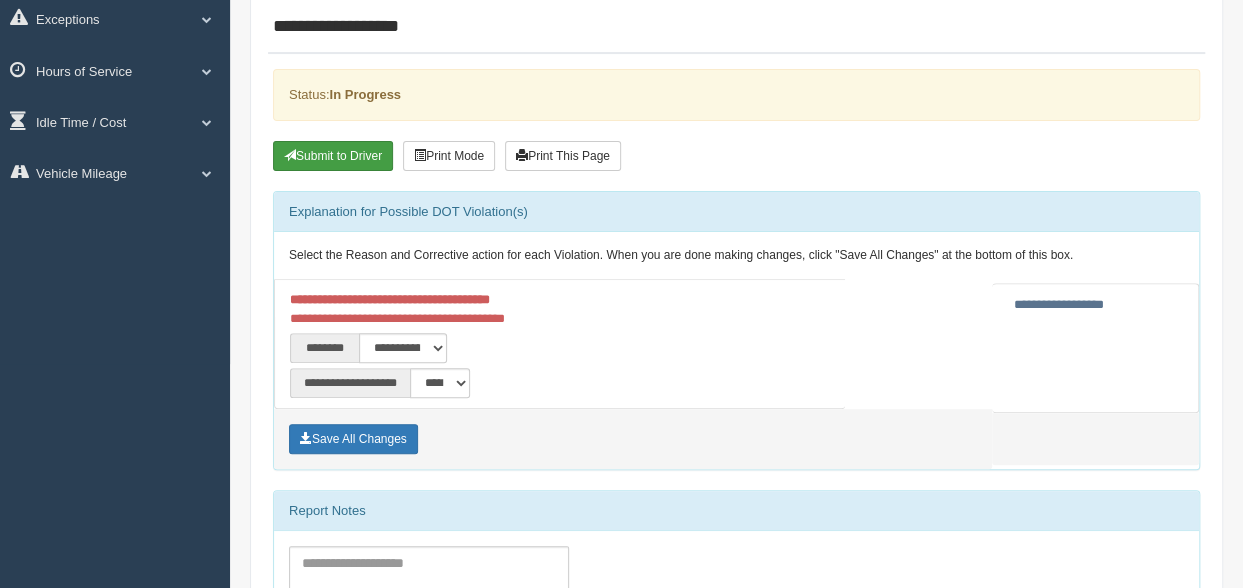 click on "Submit to Driver" at bounding box center (333, 156) 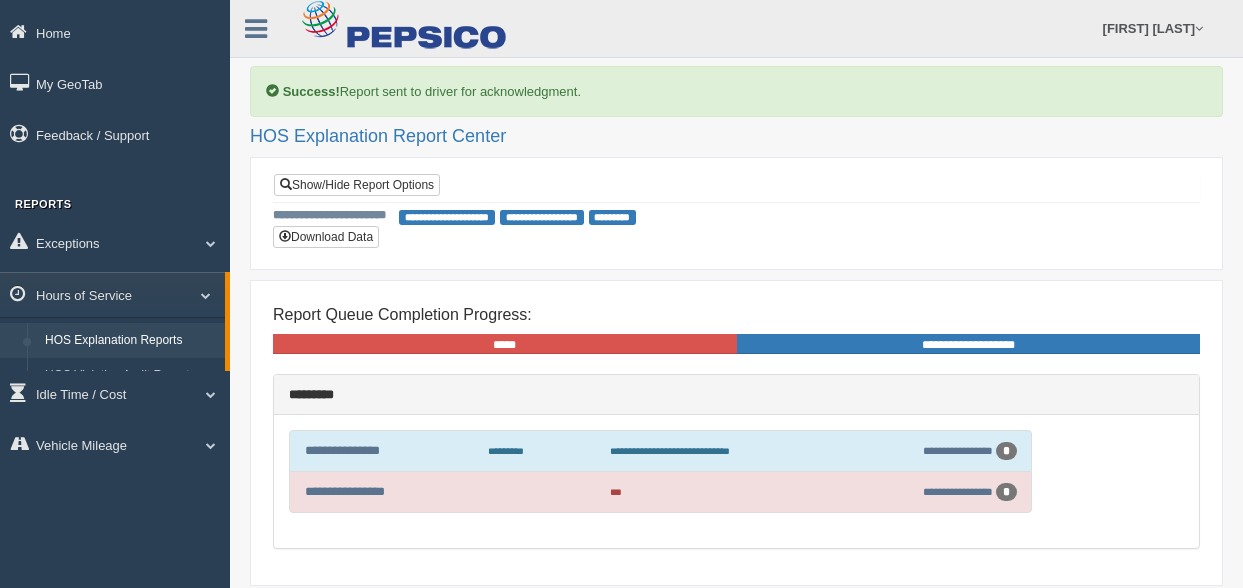 scroll, scrollTop: 0, scrollLeft: 0, axis: both 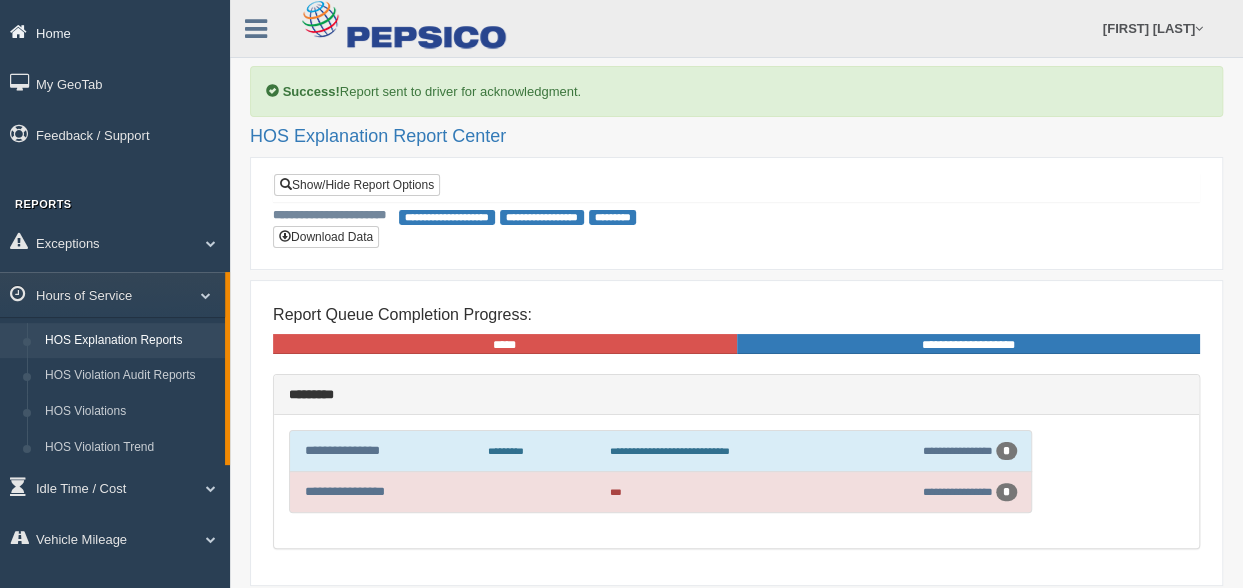click on "Home" at bounding box center (115, 32) 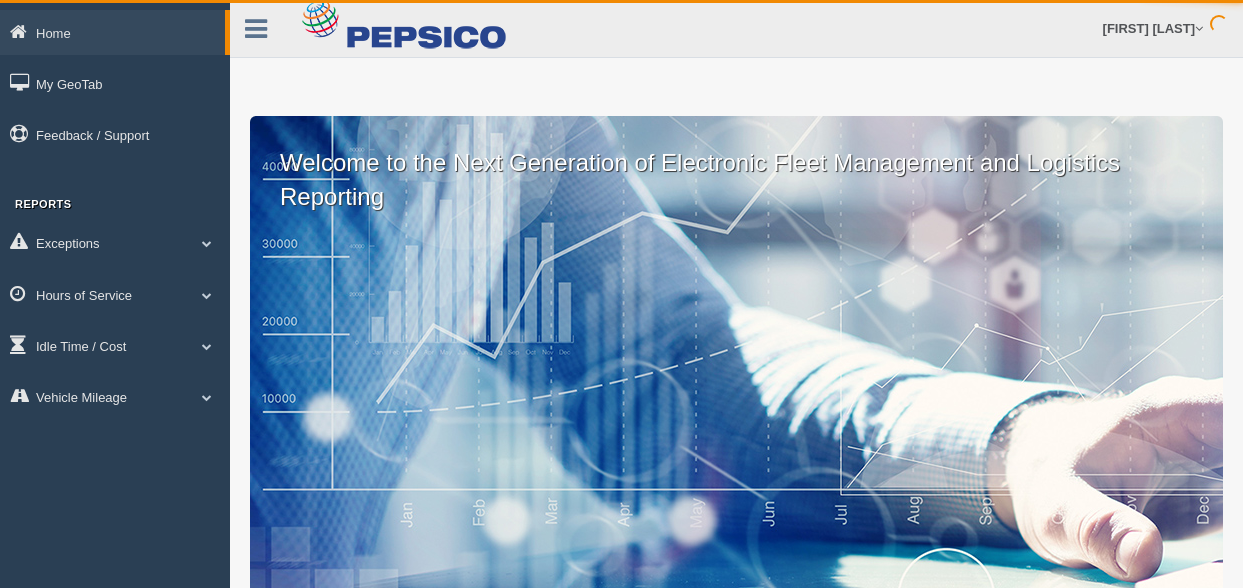 scroll, scrollTop: 0, scrollLeft: 0, axis: both 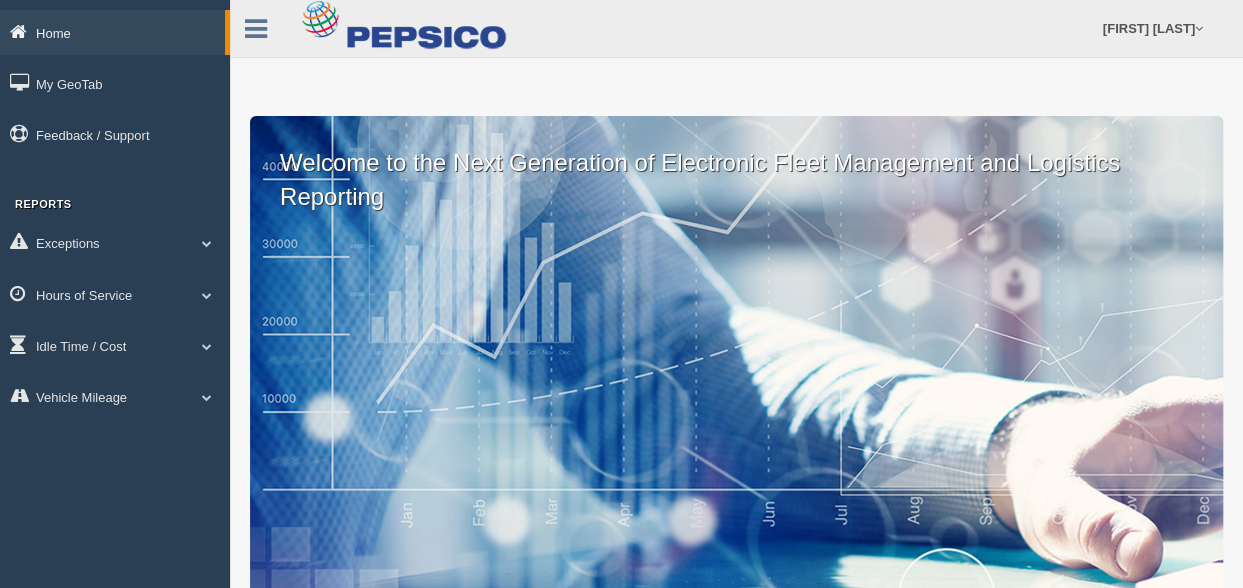 click on "Home" at bounding box center (112, 32) 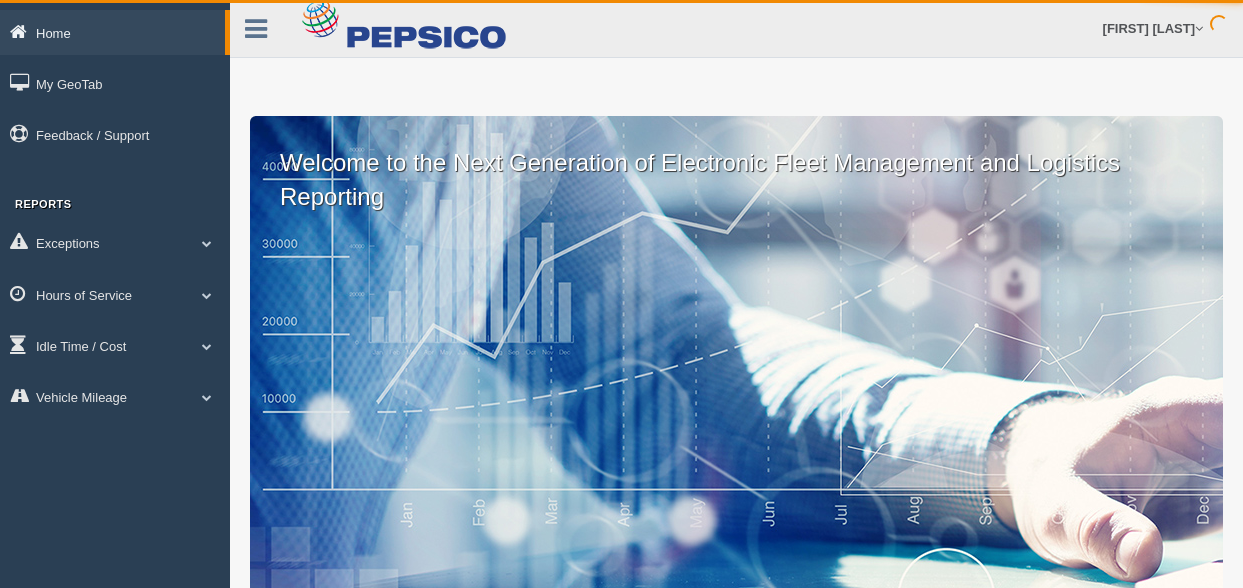 scroll, scrollTop: 0, scrollLeft: 0, axis: both 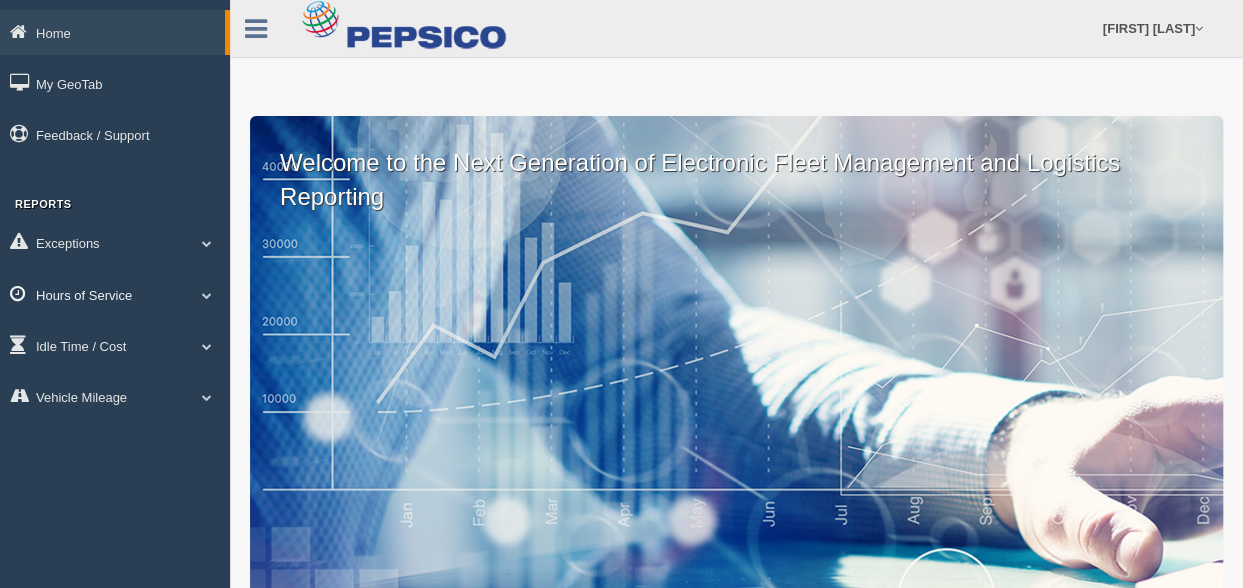 click on "Hours of Service" at bounding box center [112, 32] 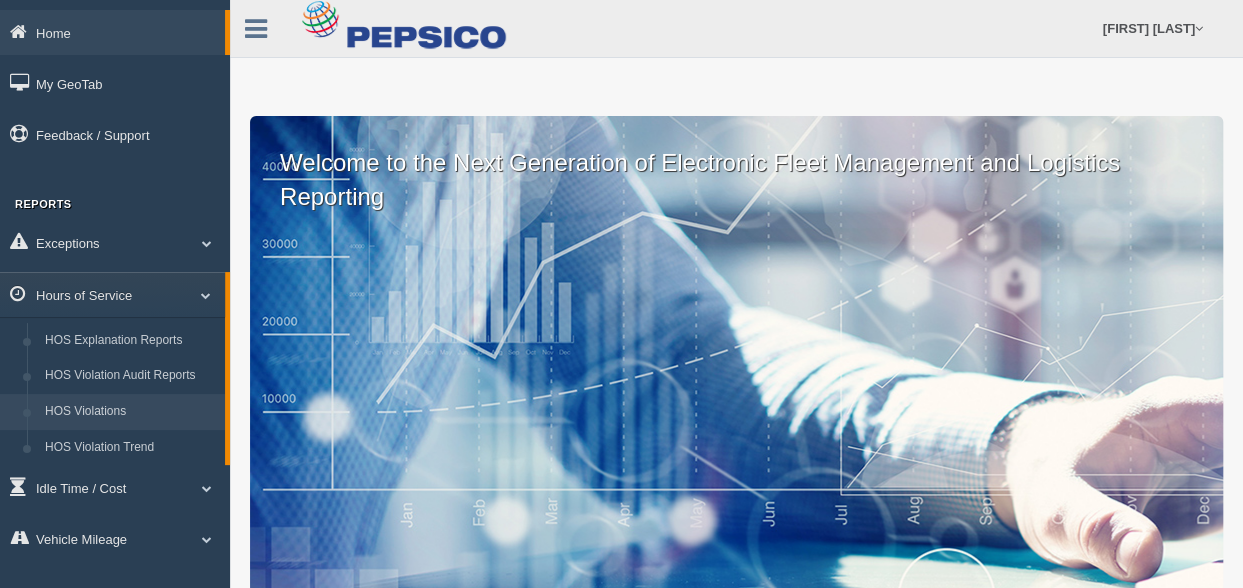 click on "HOS Violations" at bounding box center (130, 412) 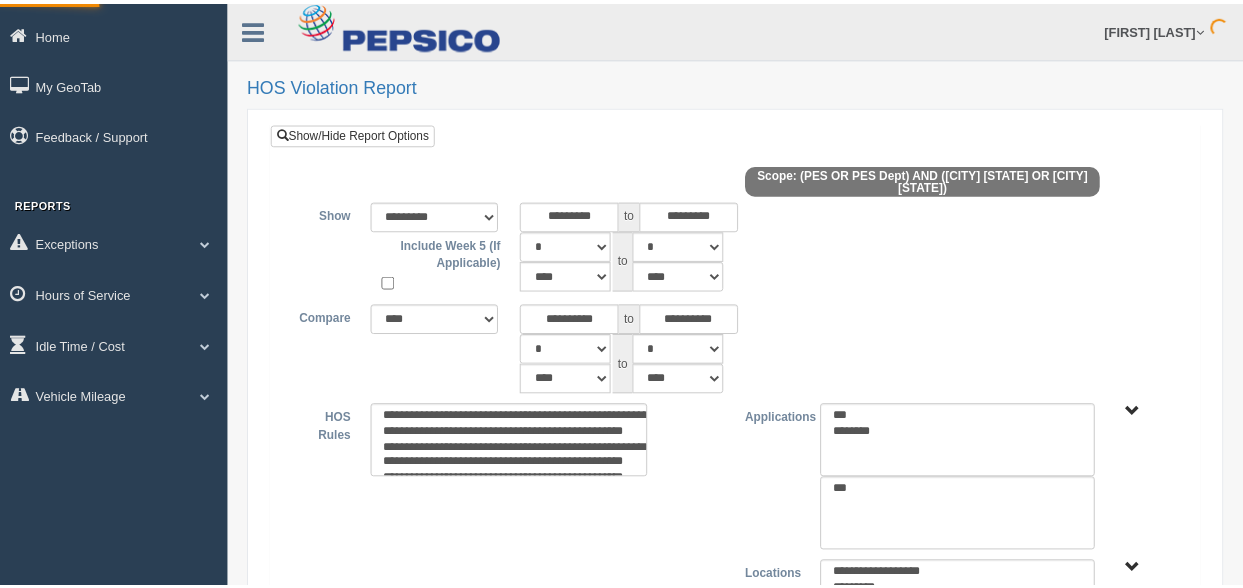 scroll, scrollTop: 0, scrollLeft: 0, axis: both 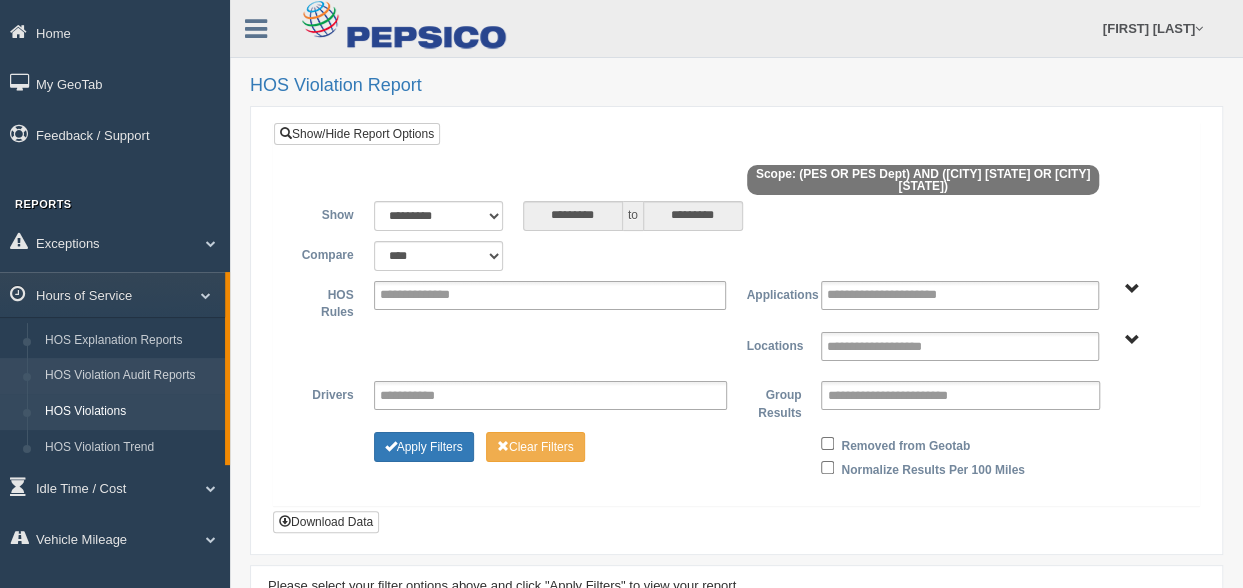 click on "HOS Violation Audit Reports" at bounding box center (130, 376) 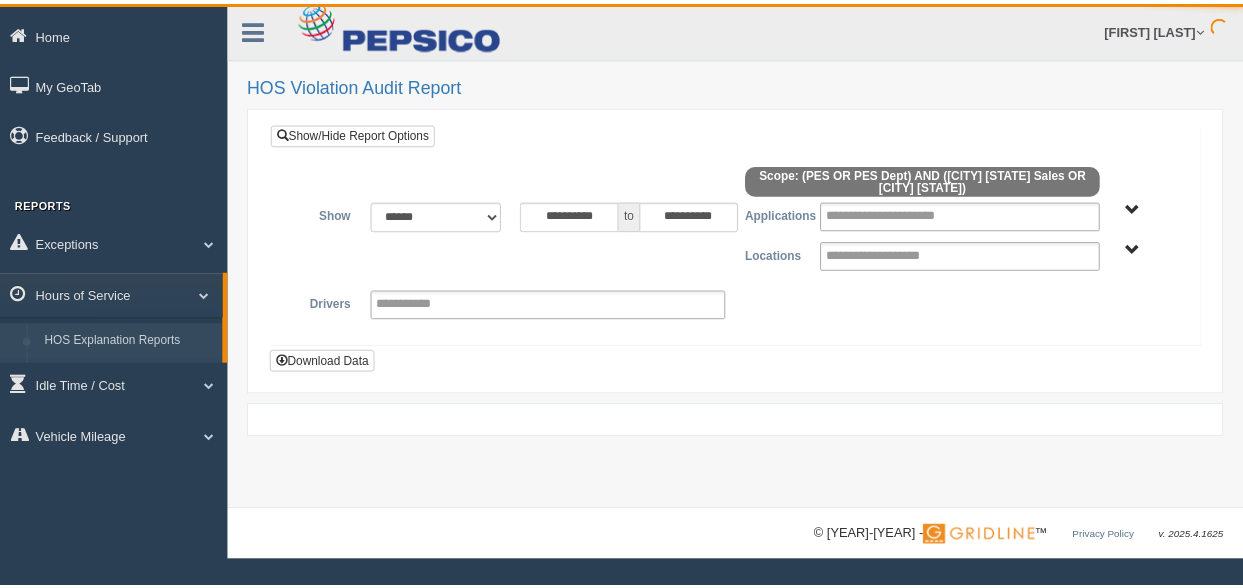 scroll, scrollTop: 0, scrollLeft: 0, axis: both 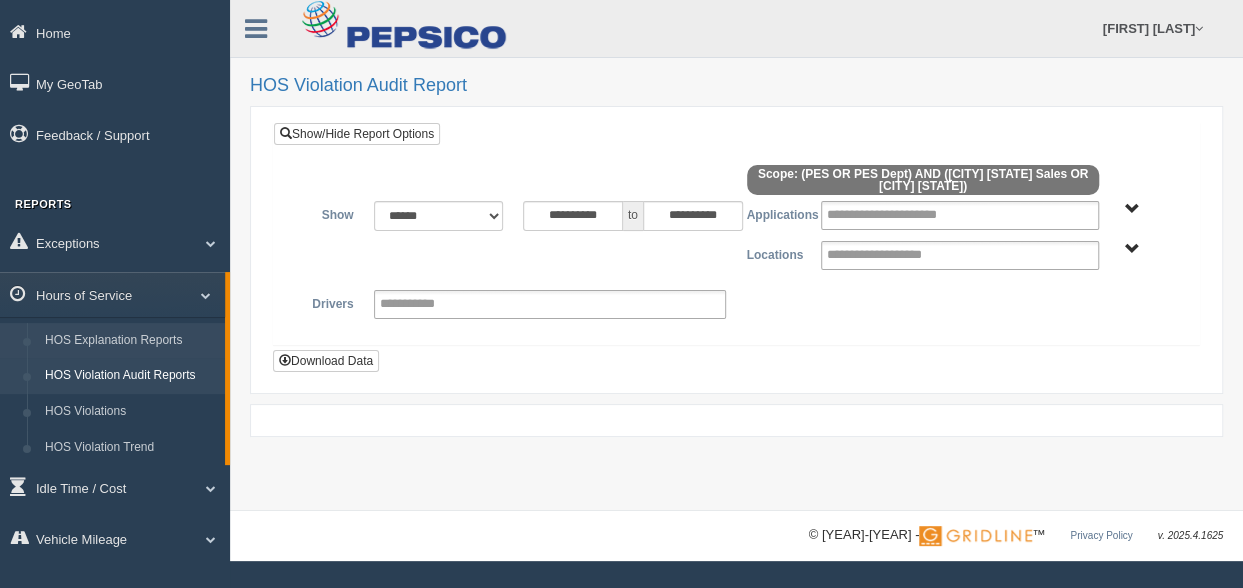 click on "HOS Explanation Reports" at bounding box center [130, 341] 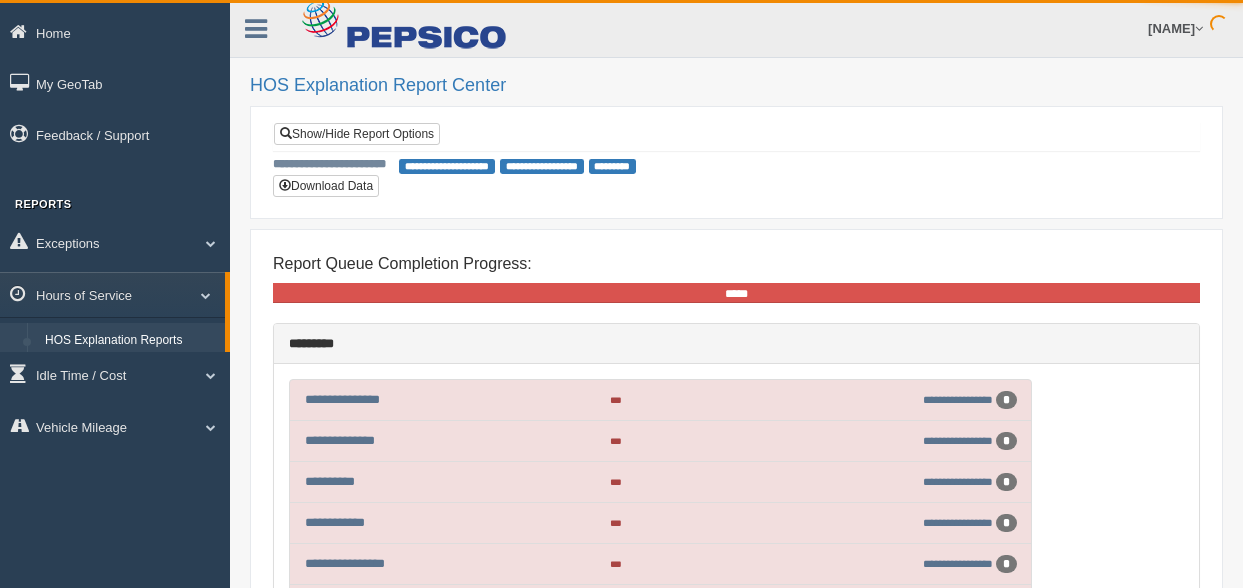 scroll, scrollTop: 0, scrollLeft: 0, axis: both 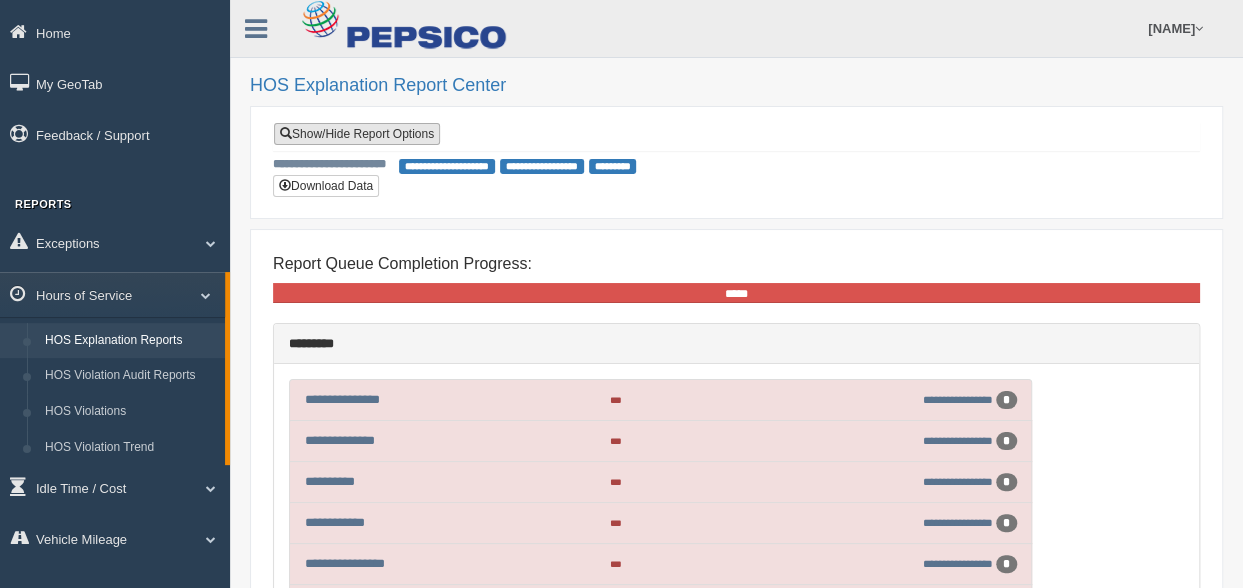 click on "Show/Hide Report Options" at bounding box center [357, 134] 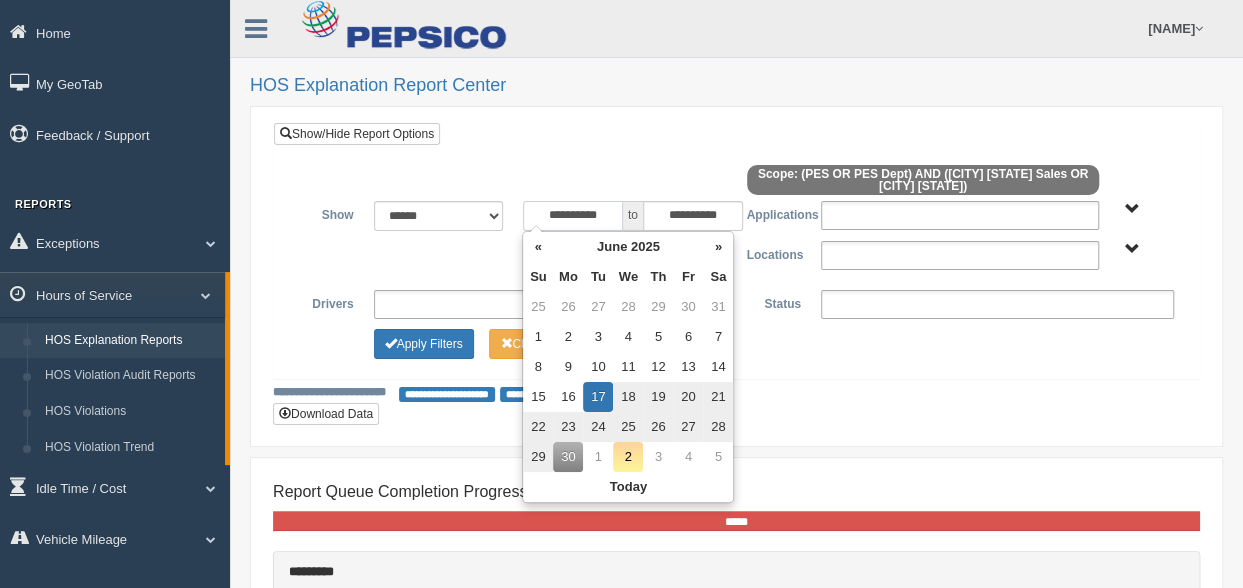 click on "**********" at bounding box center [573, 216] 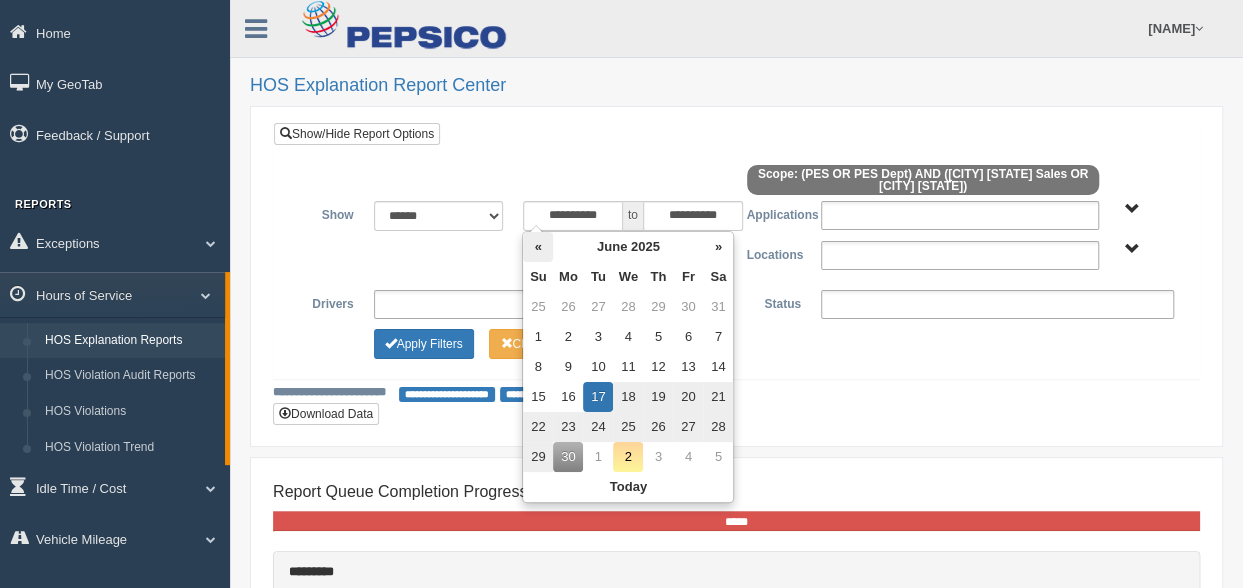 click on "«" at bounding box center (538, 247) 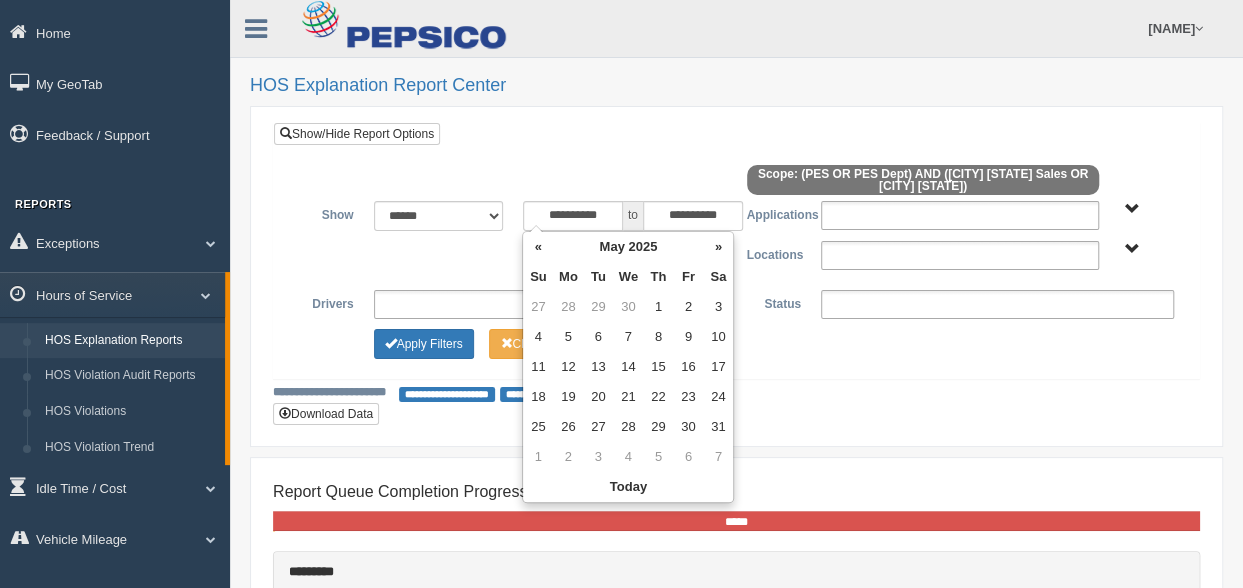click on "«" at bounding box center [538, 247] 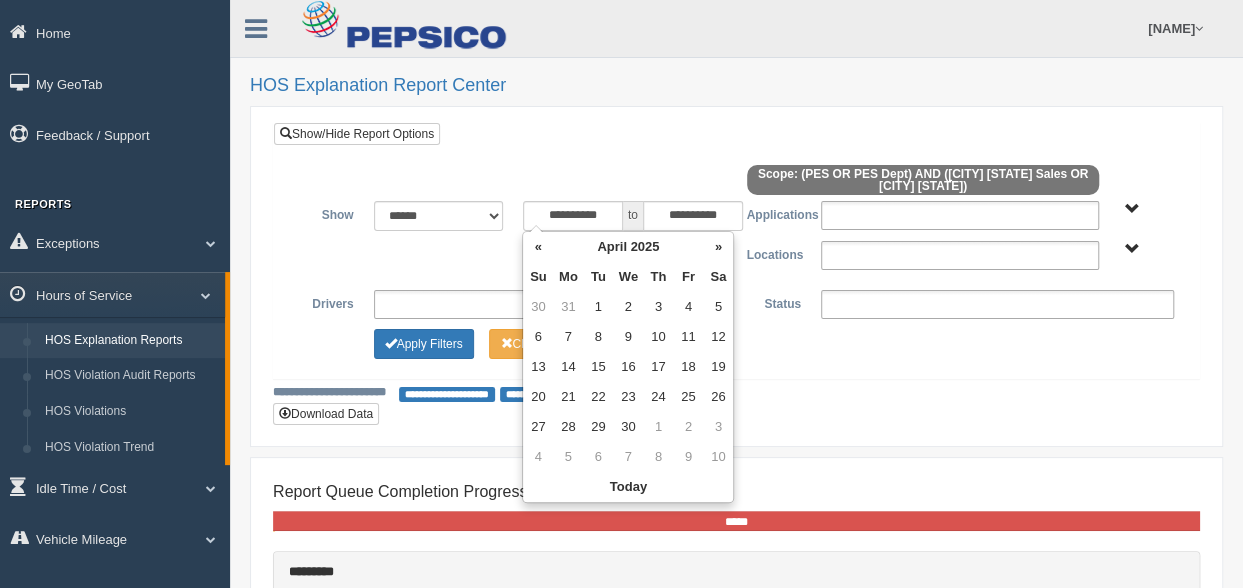 click on "«" at bounding box center [538, 247] 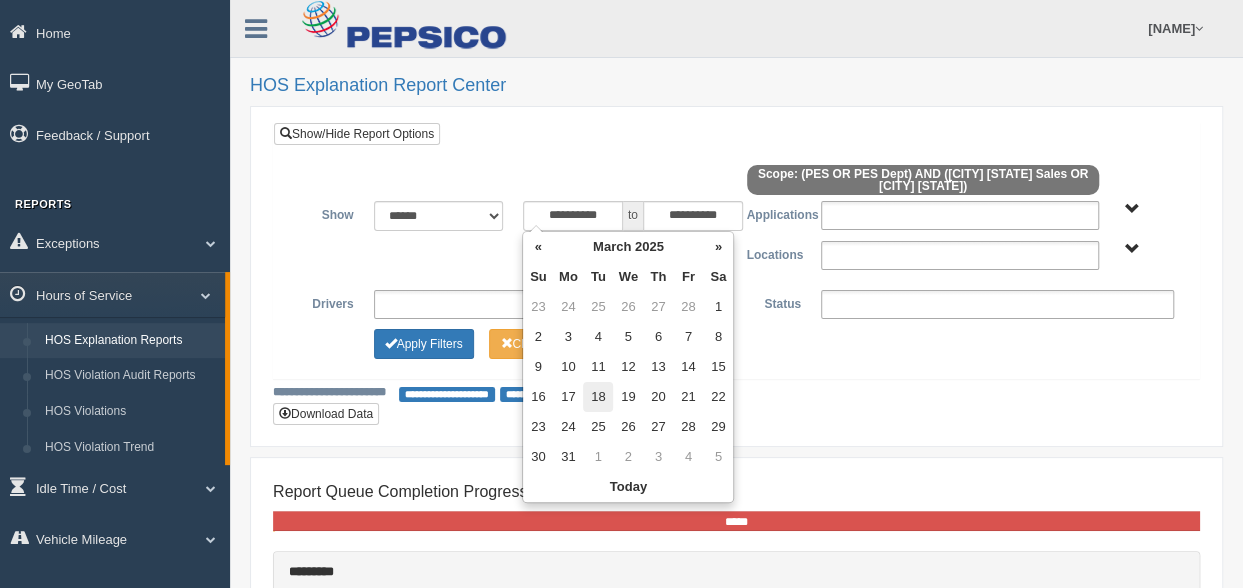 click on "18" at bounding box center [598, 307] 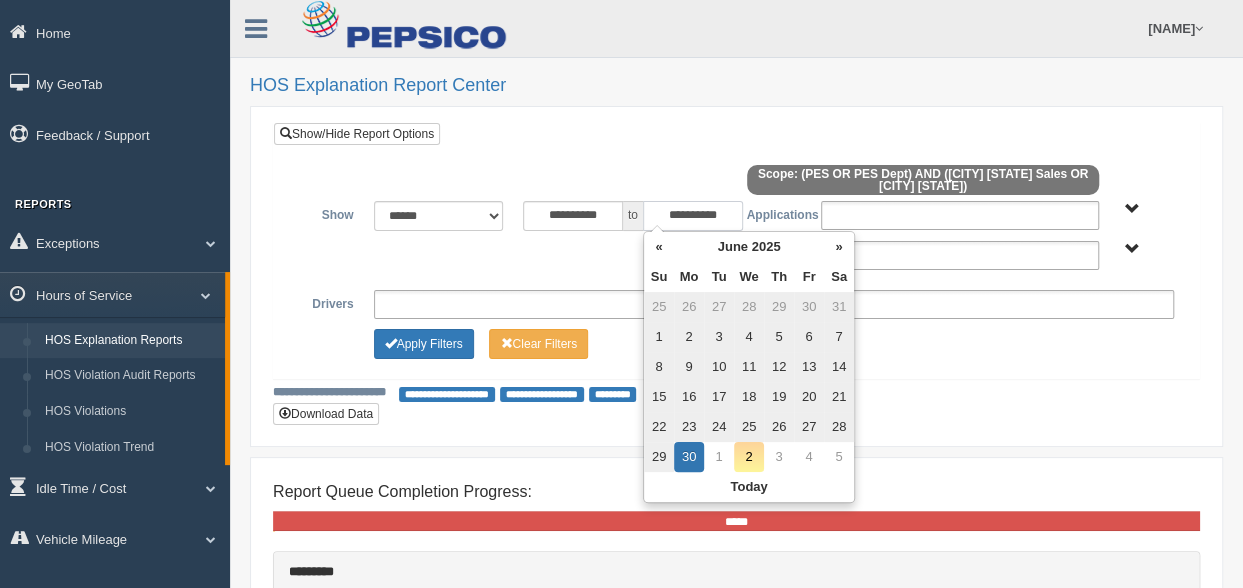 click on "**********" at bounding box center [693, 216] 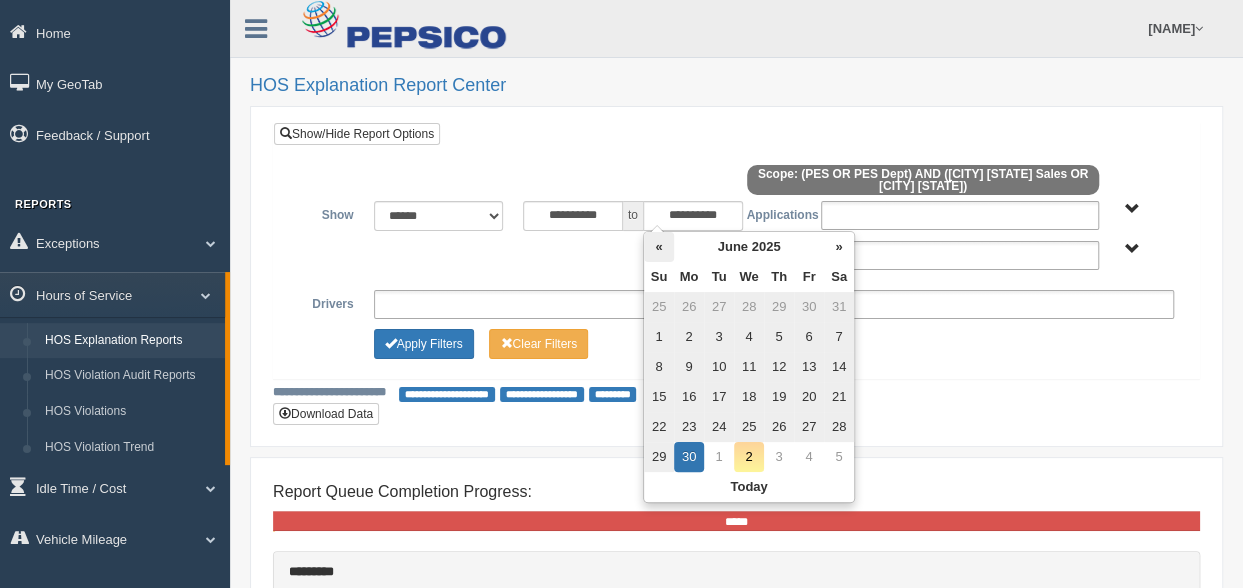 click on "«" at bounding box center (659, 247) 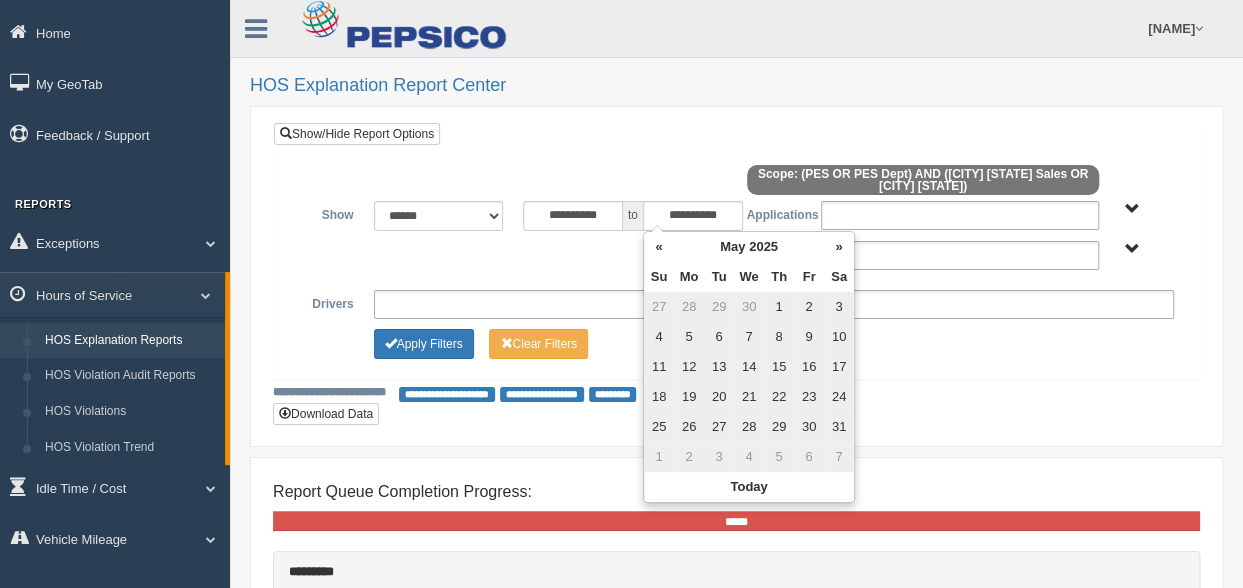 click on "«" at bounding box center [659, 247] 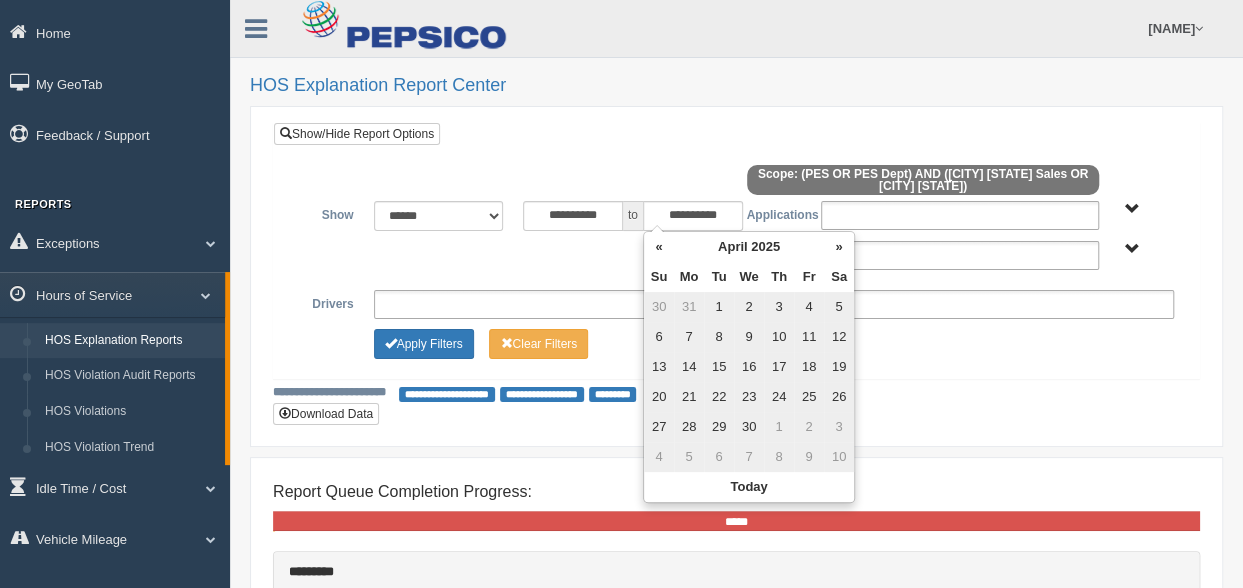 click on "«" at bounding box center [659, 247] 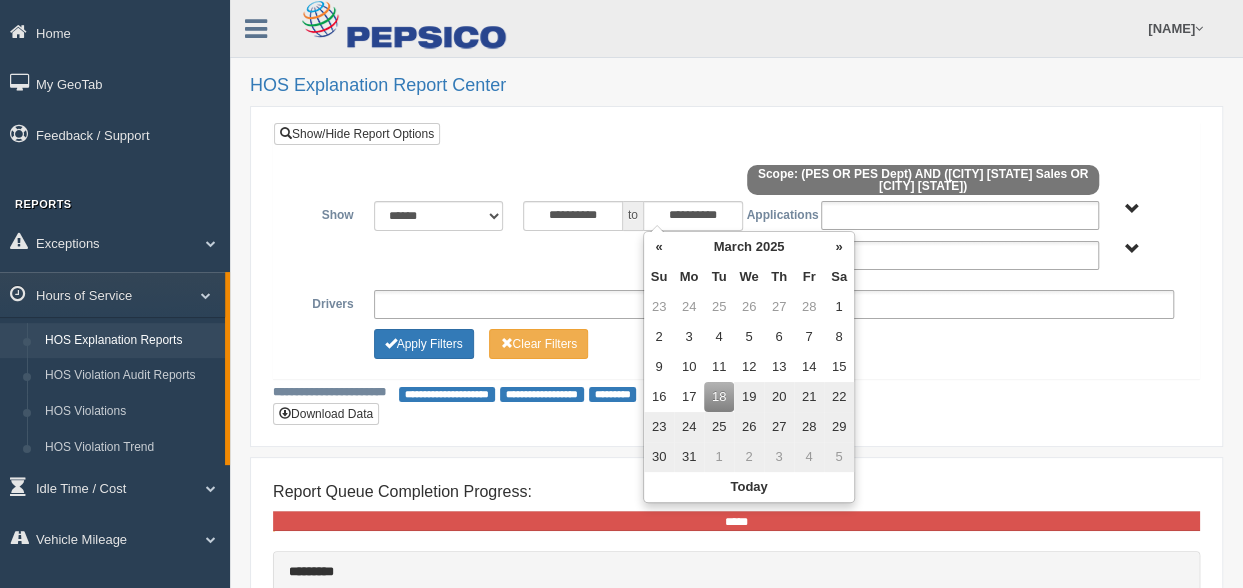 click on "21" at bounding box center [809, 397] 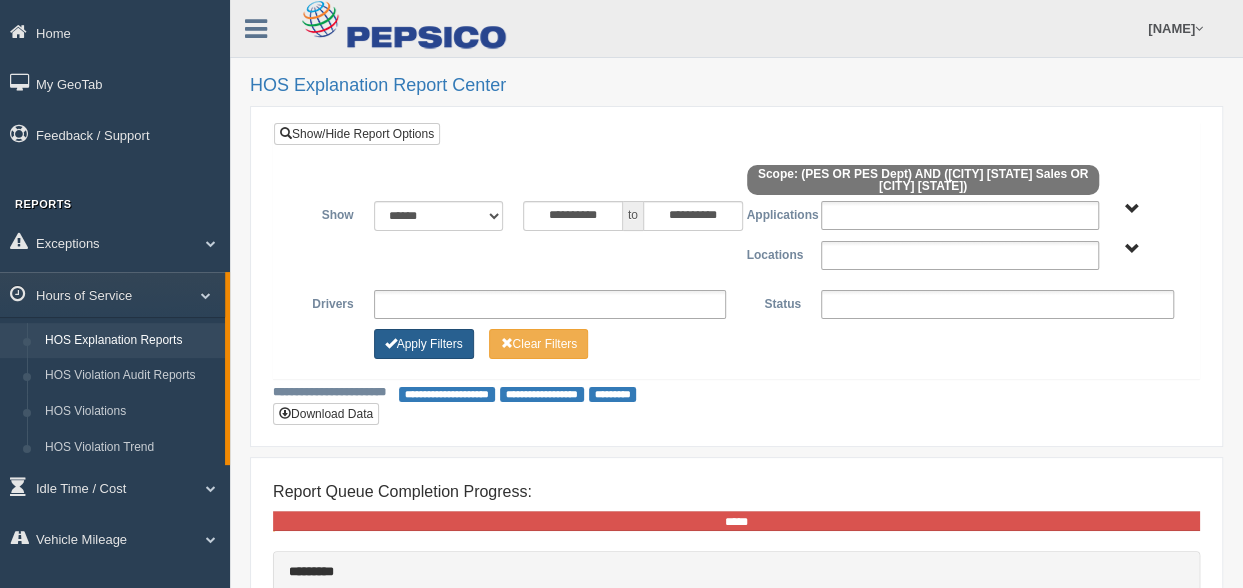 click on "Apply Filters" at bounding box center (424, 344) 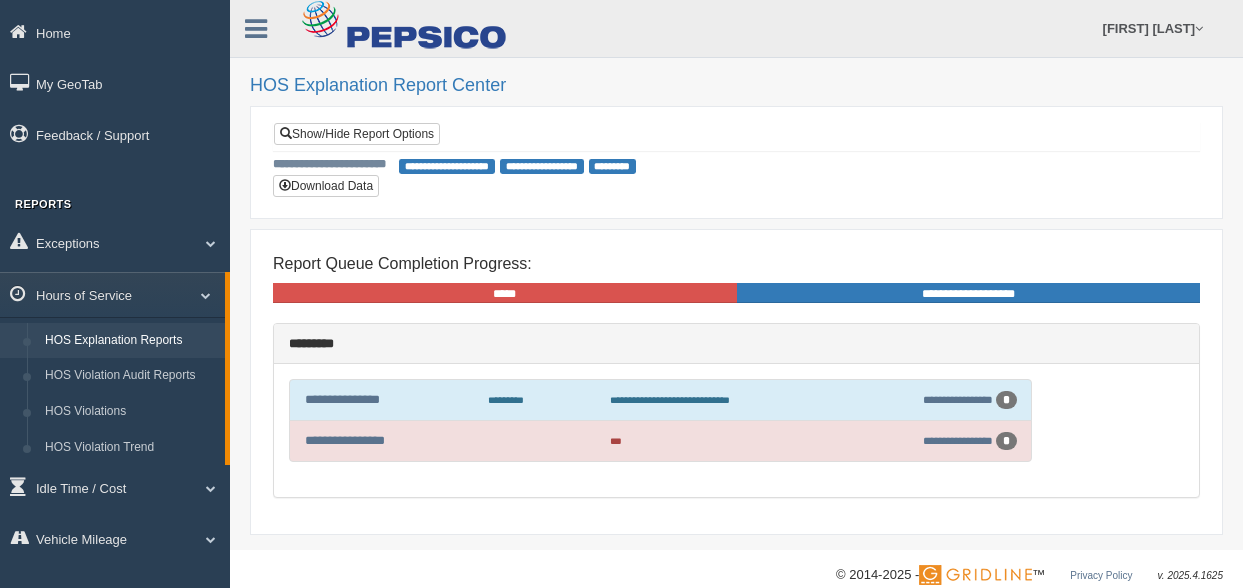 scroll, scrollTop: 0, scrollLeft: 0, axis: both 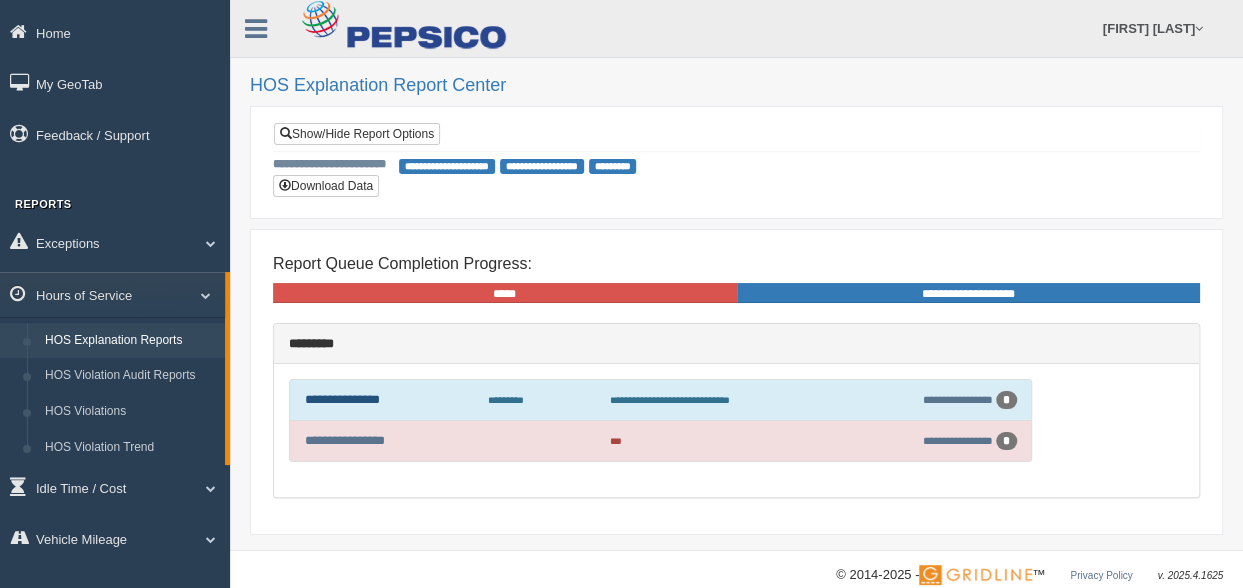 click on "**********" at bounding box center [342, 399] 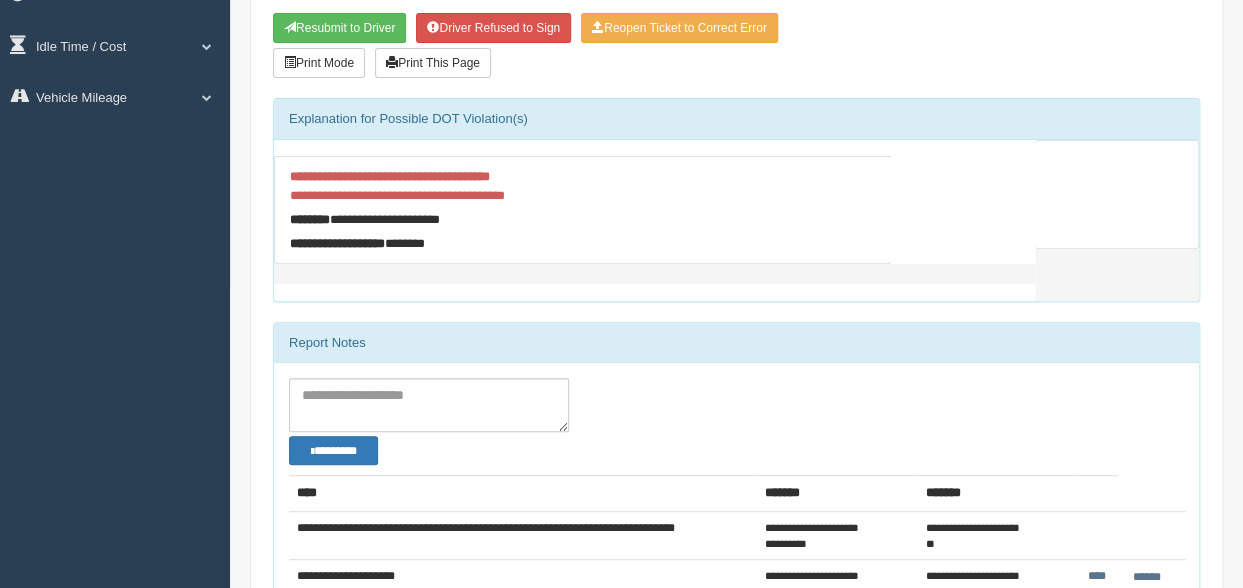 scroll, scrollTop: 253, scrollLeft: 0, axis: vertical 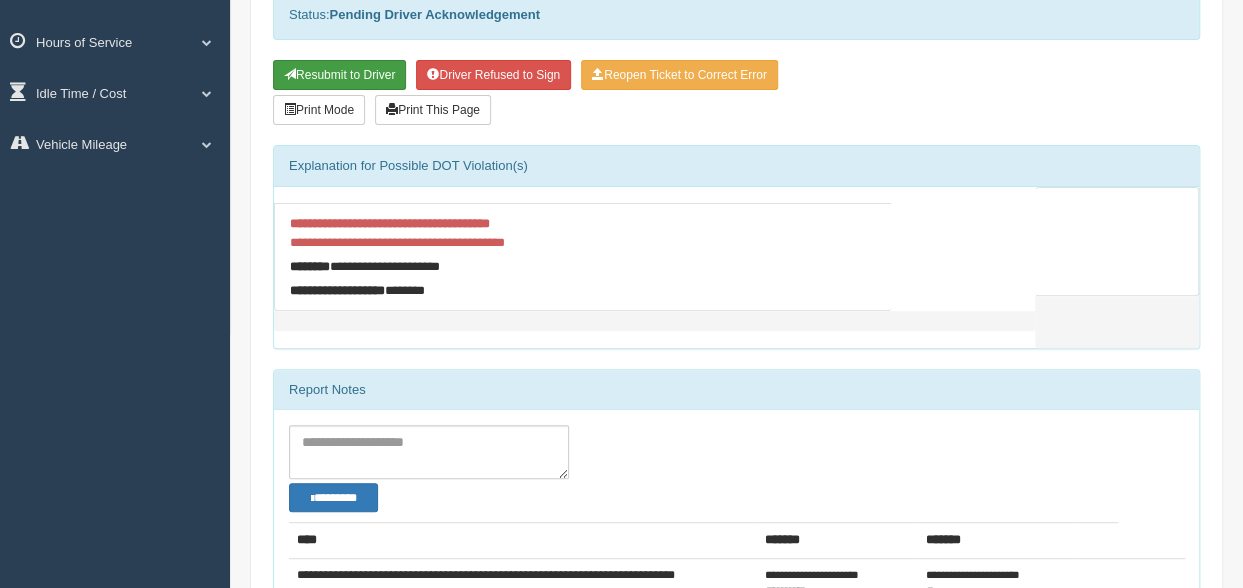 click on "Resubmit to Driver" at bounding box center [339, 75] 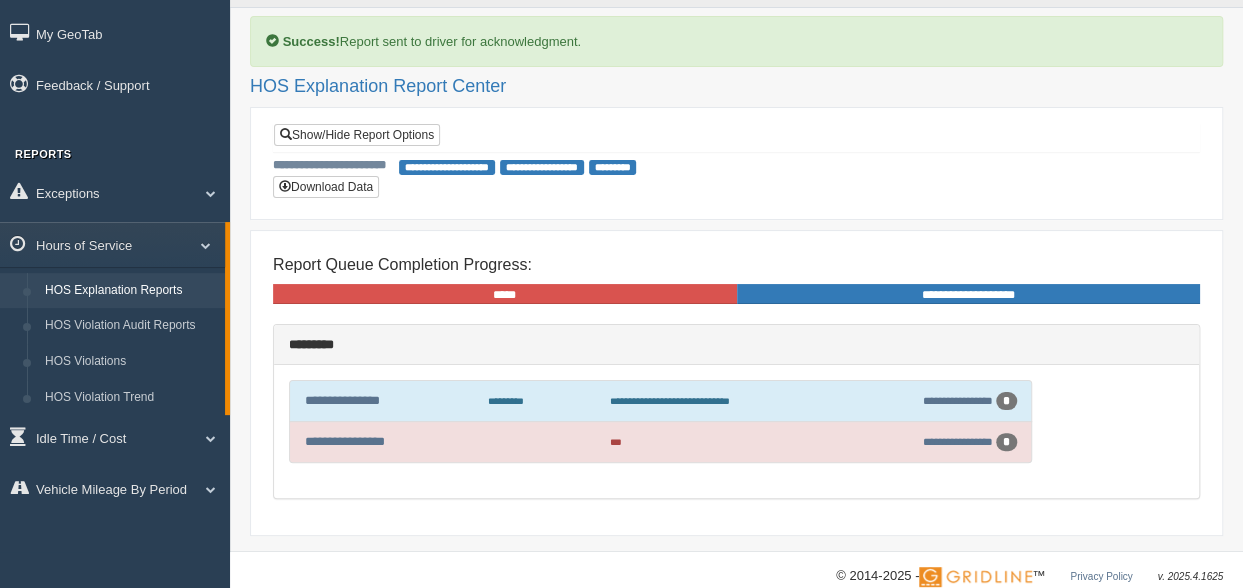 scroll, scrollTop: 76, scrollLeft: 0, axis: vertical 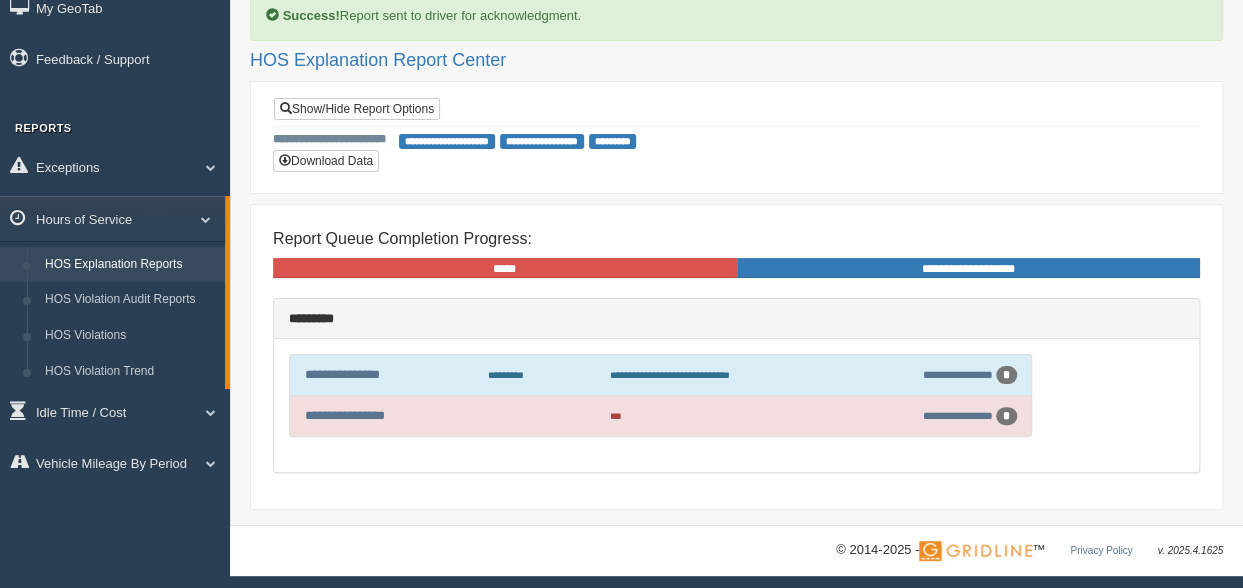 click on "HOS Explanation Reports" at bounding box center (130, 265) 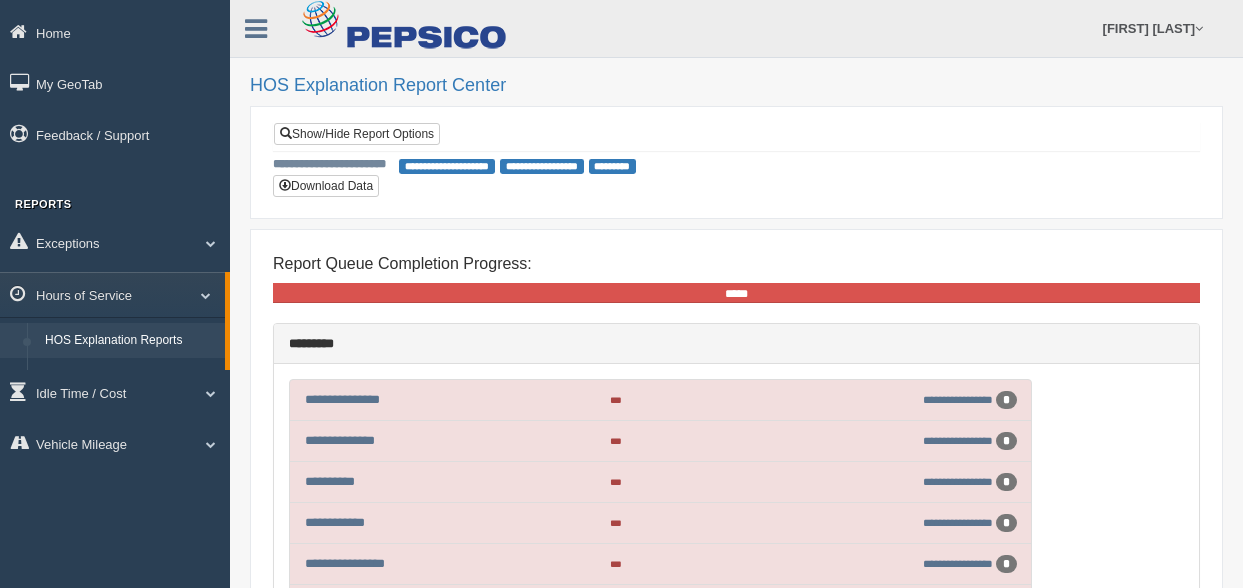 scroll, scrollTop: 0, scrollLeft: 0, axis: both 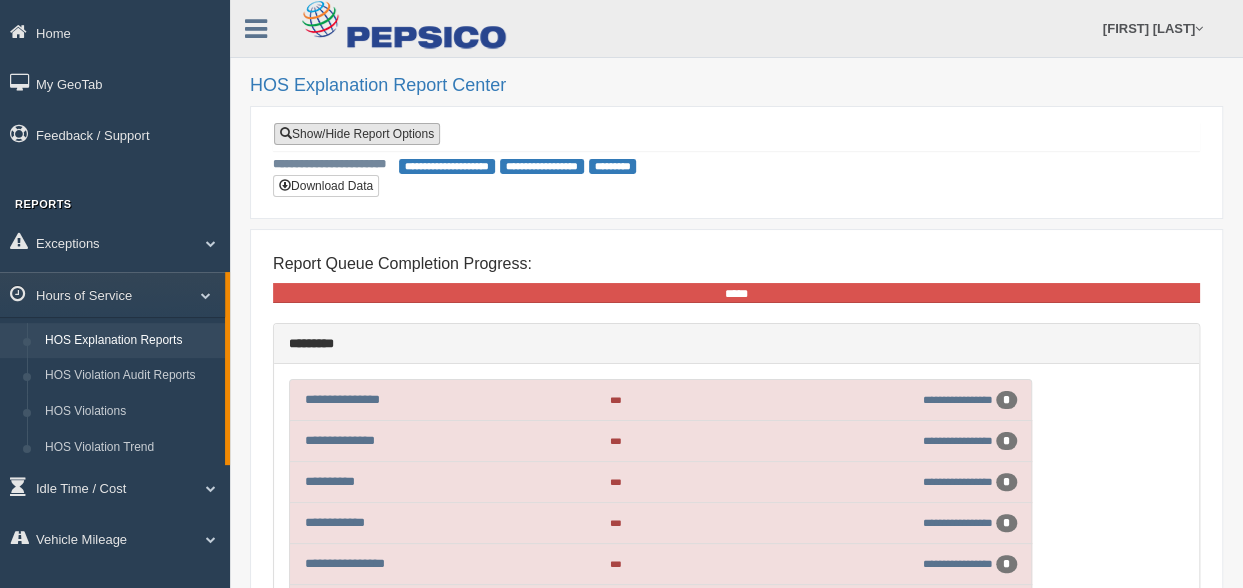 click on "Show/Hide Report Options" at bounding box center (357, 134) 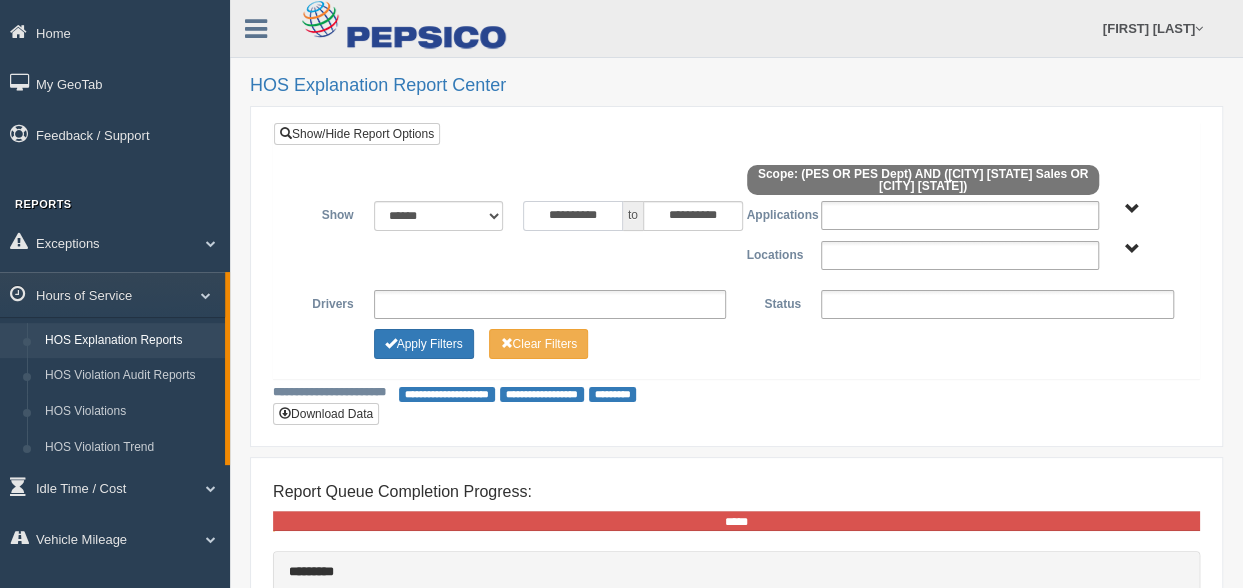 click on "**********" at bounding box center [573, 216] 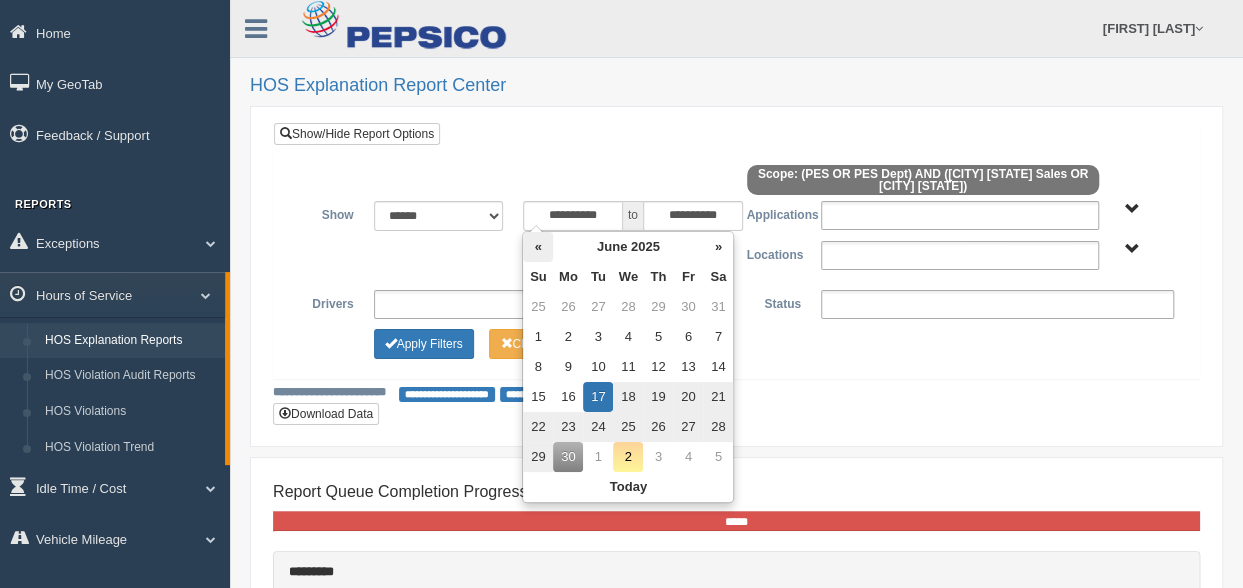 click on "«" at bounding box center [538, 247] 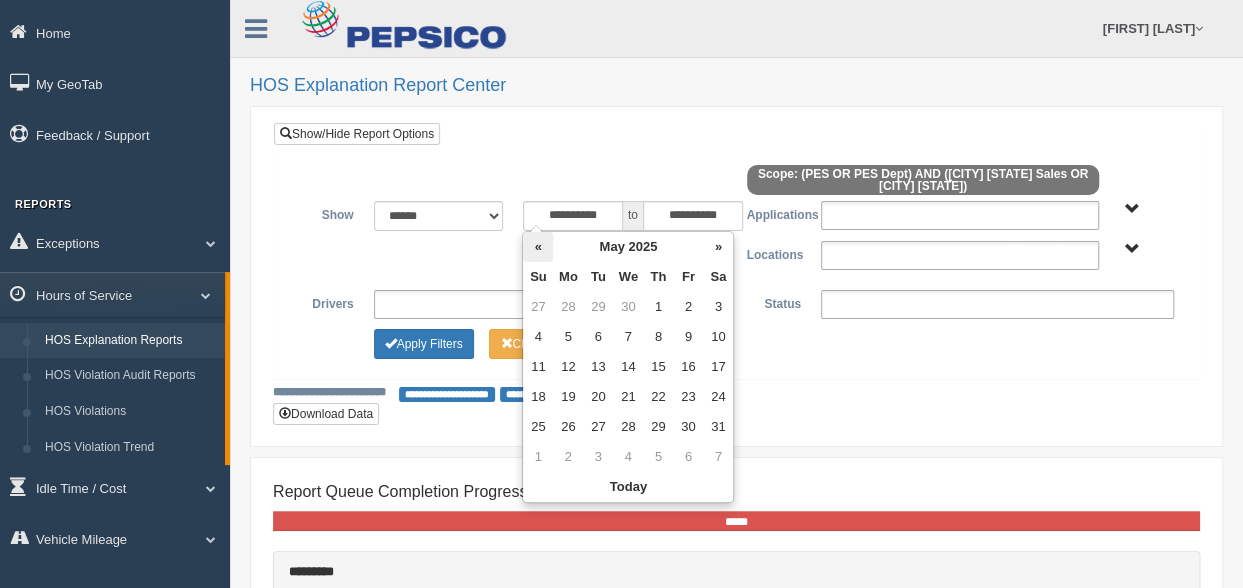 click on "«" at bounding box center (538, 247) 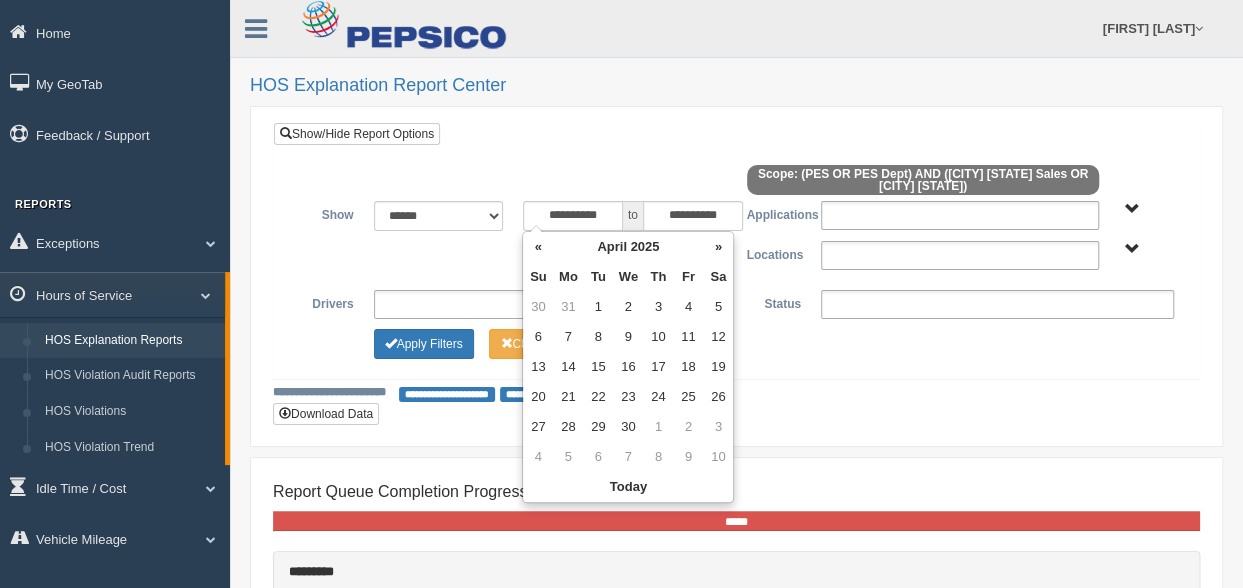 click on "«" at bounding box center (538, 247) 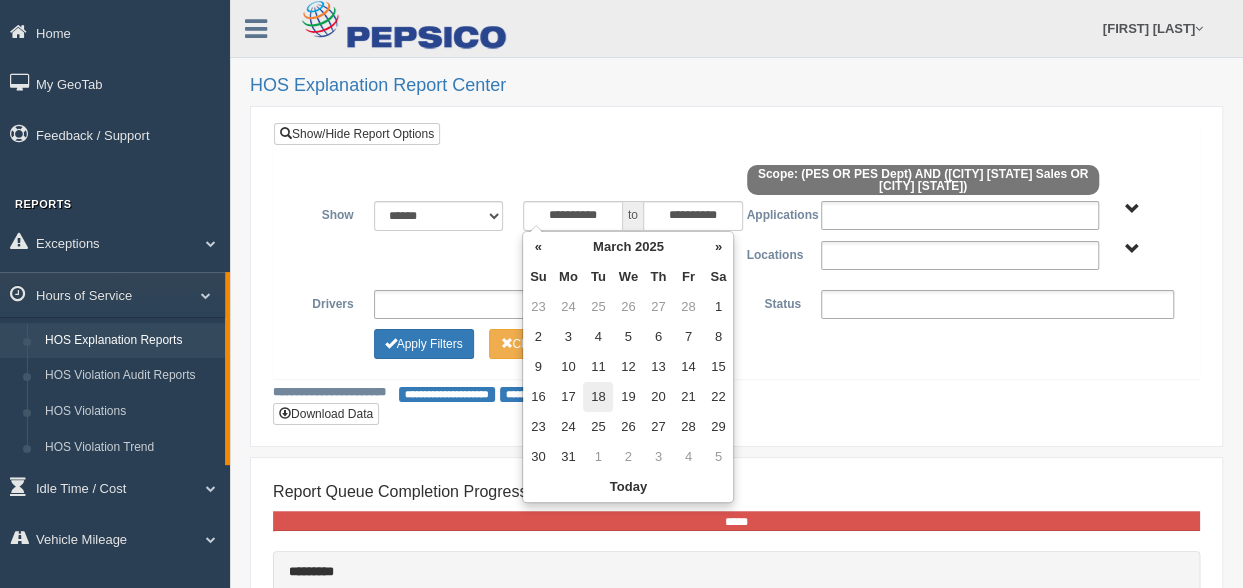 click on "18" at bounding box center [598, 307] 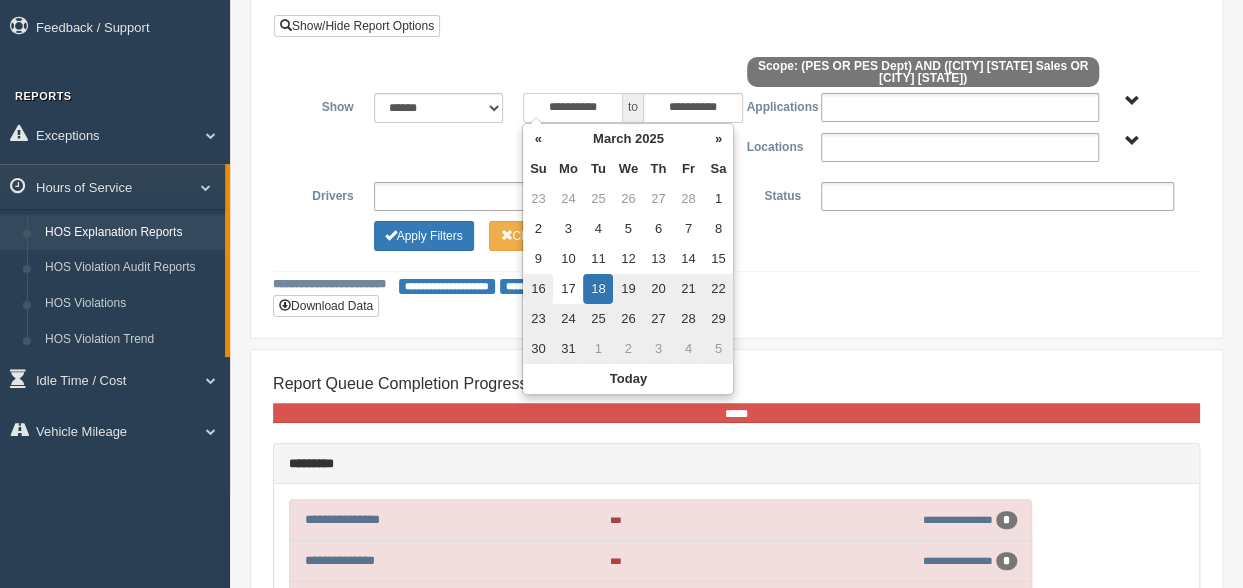 scroll, scrollTop: 123, scrollLeft: 0, axis: vertical 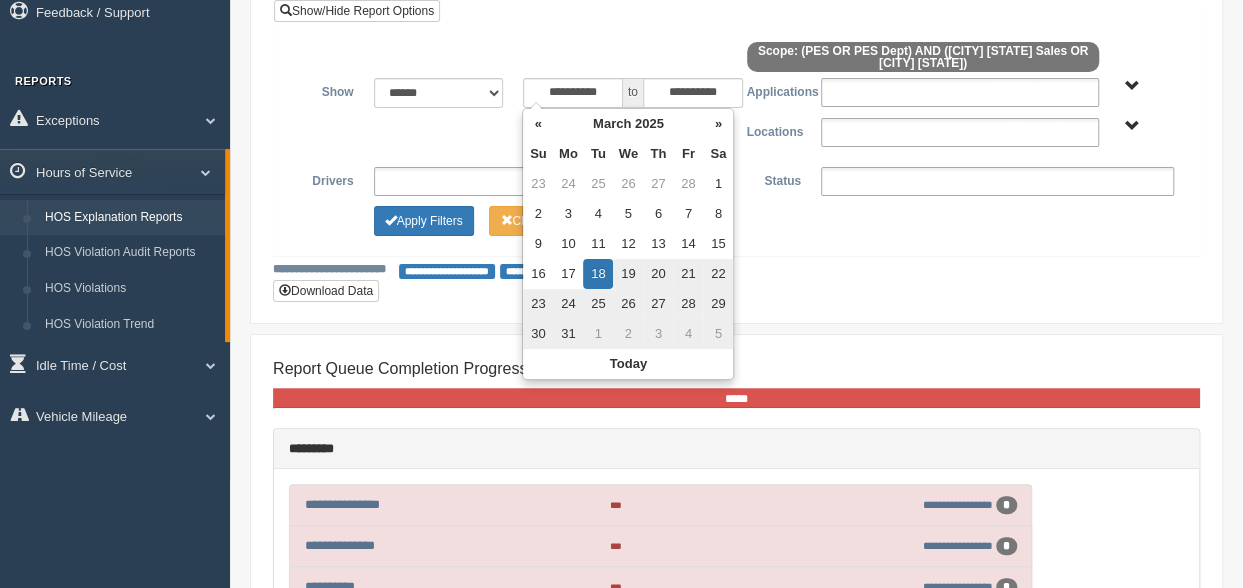 click on "**********" at bounding box center [736, 153] 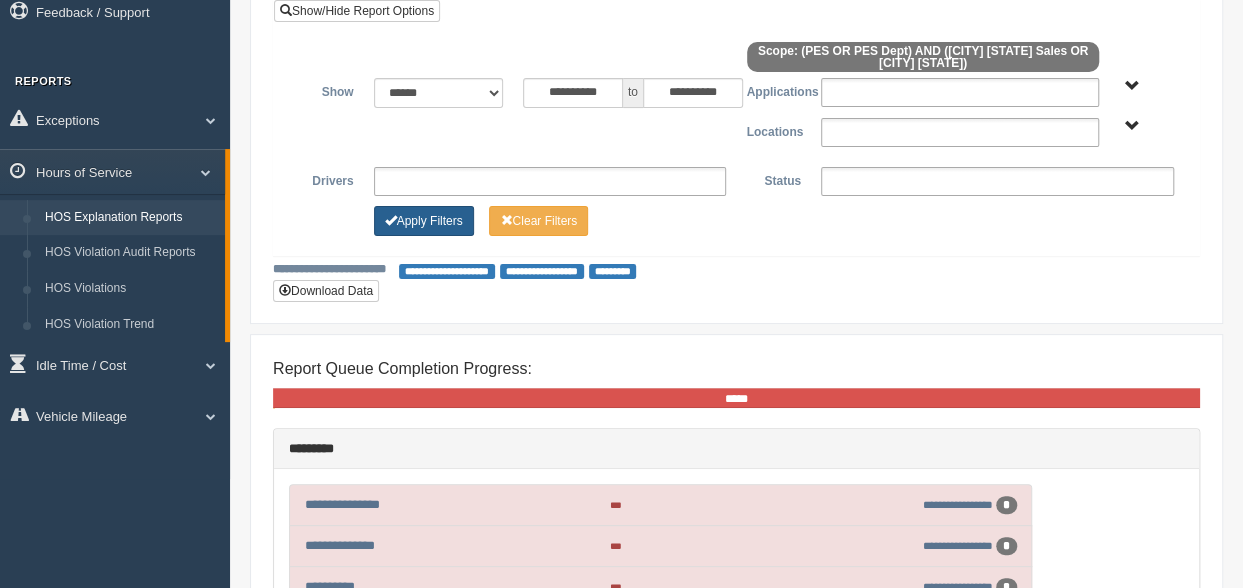 click on "Apply Filters" at bounding box center [424, 221] 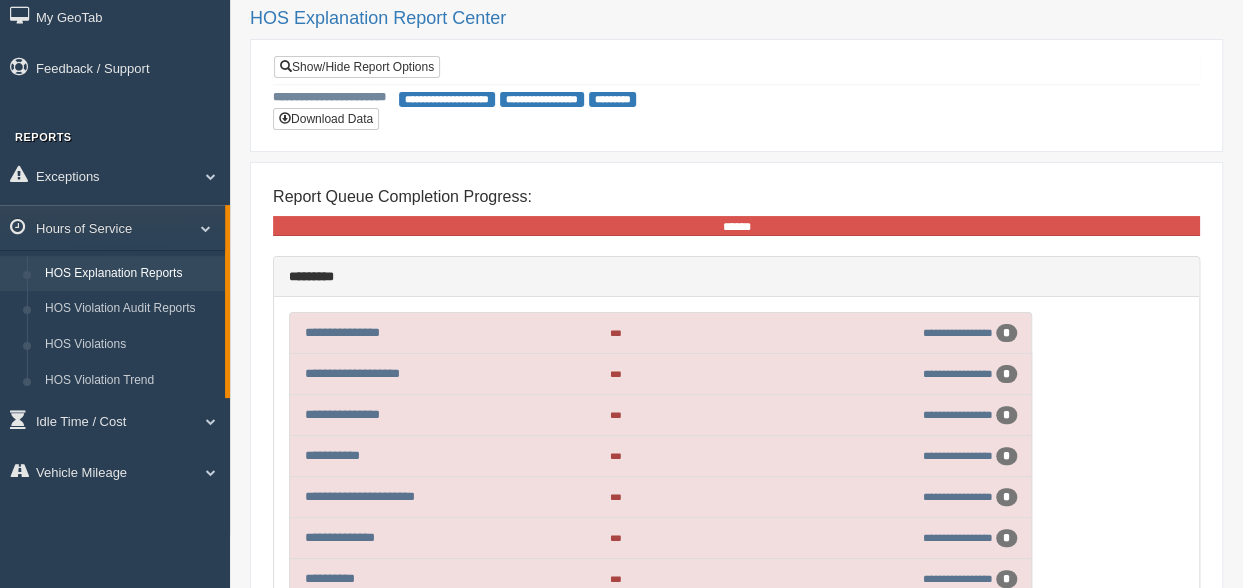 scroll, scrollTop: 53, scrollLeft: 0, axis: vertical 